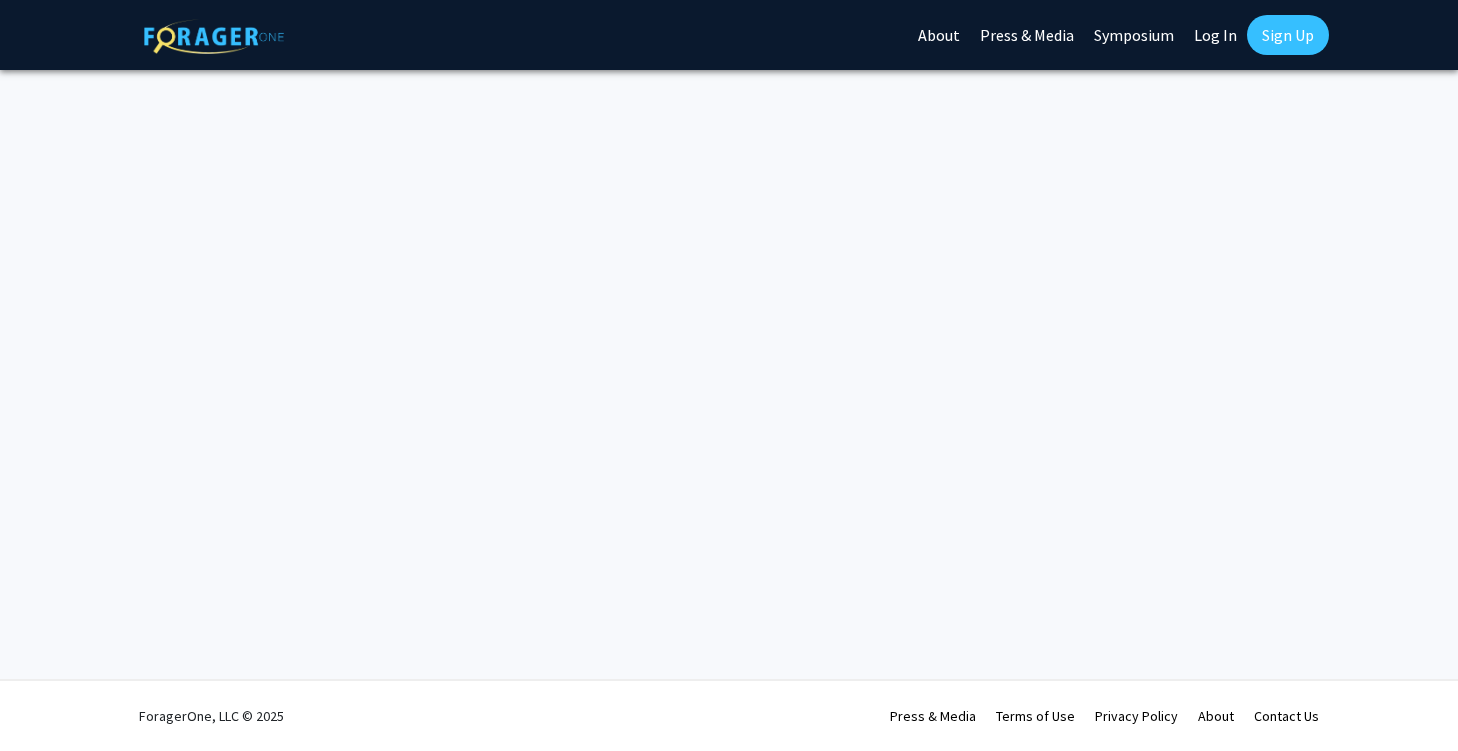 scroll, scrollTop: 0, scrollLeft: 0, axis: both 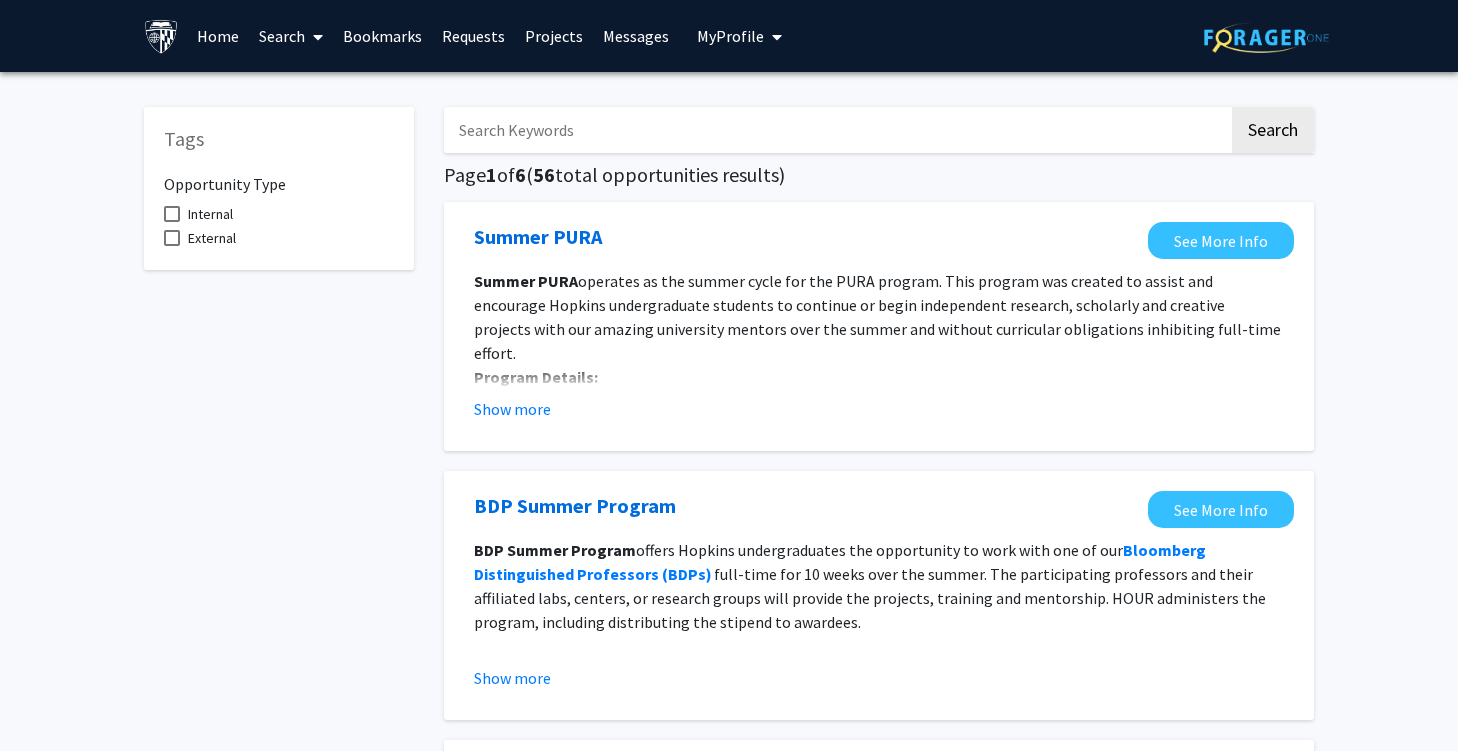 click on "Projects" at bounding box center [554, 36] 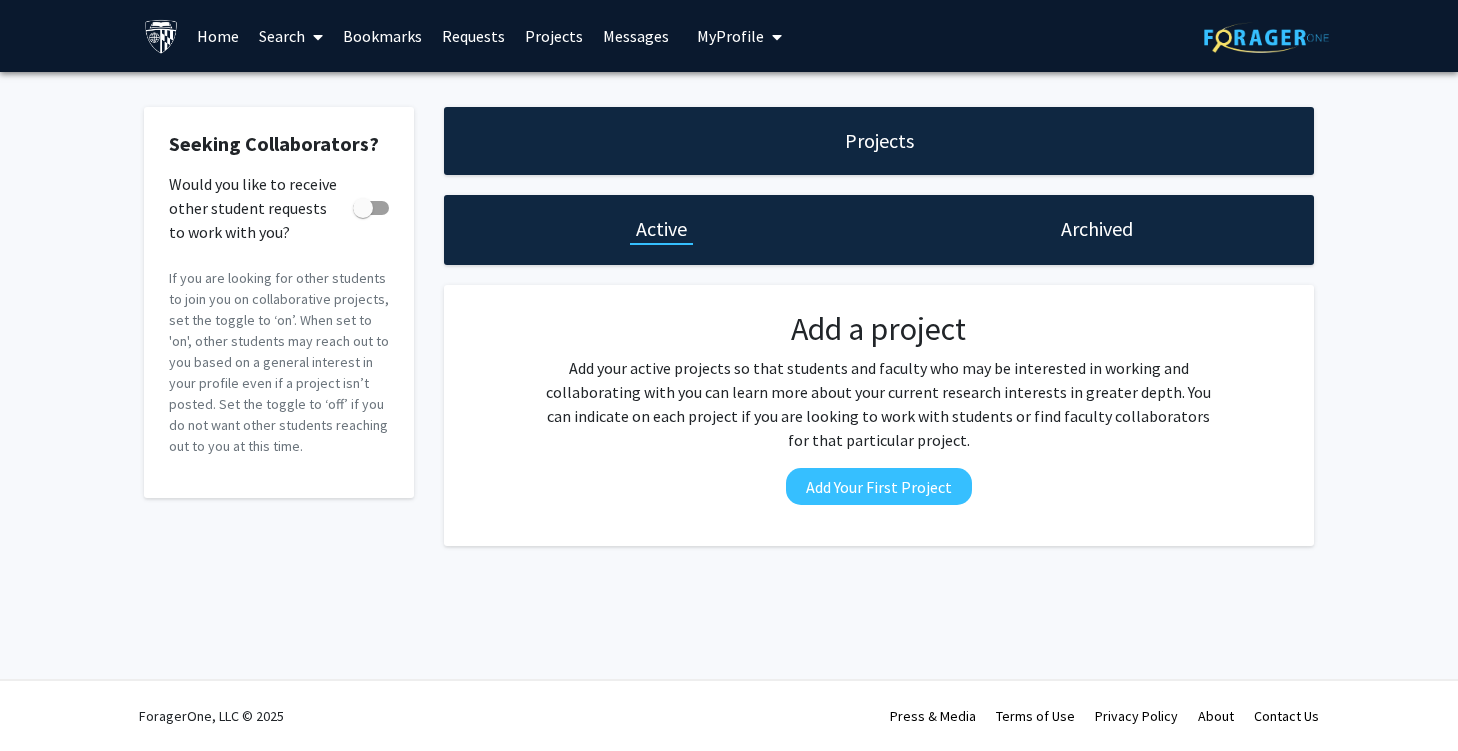 click on "Home" at bounding box center (218, 36) 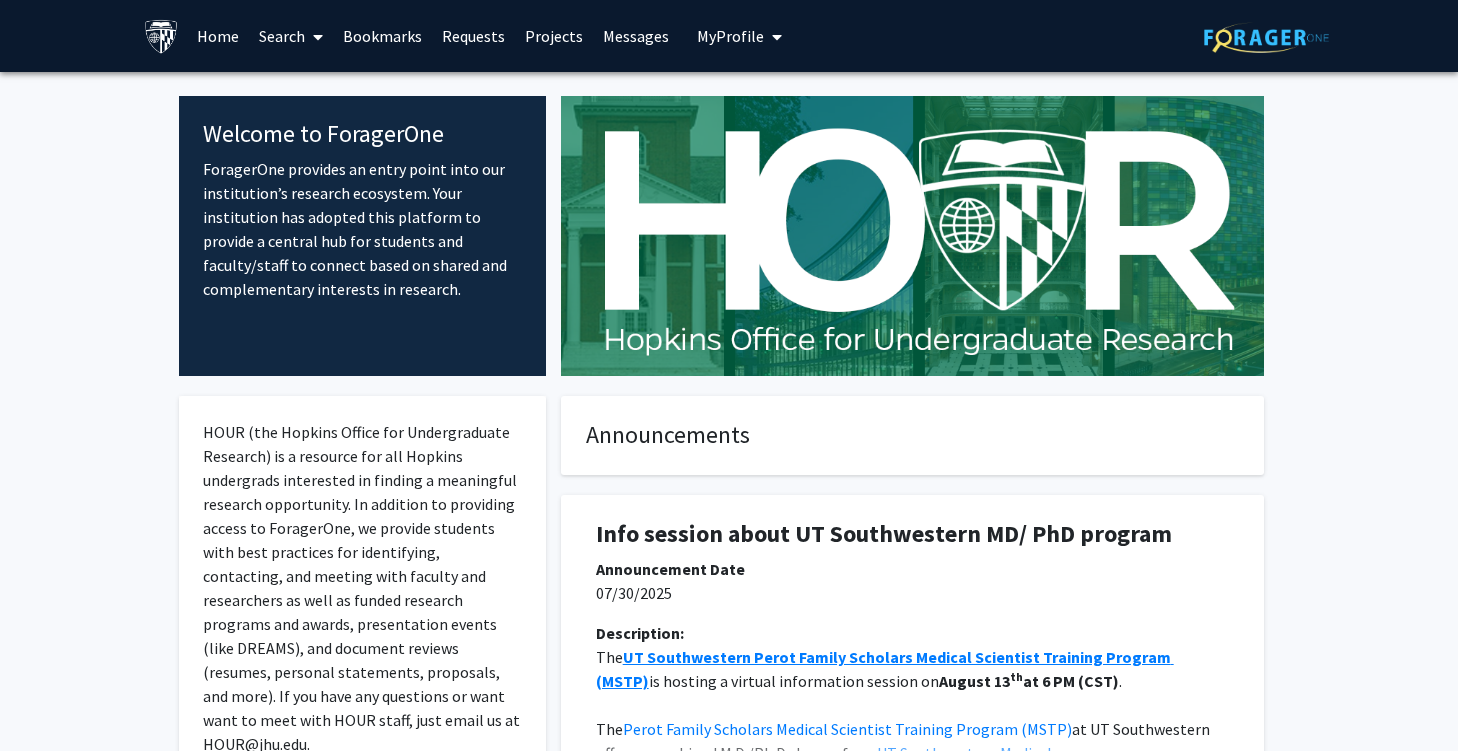 click on "Search" at bounding box center (291, 36) 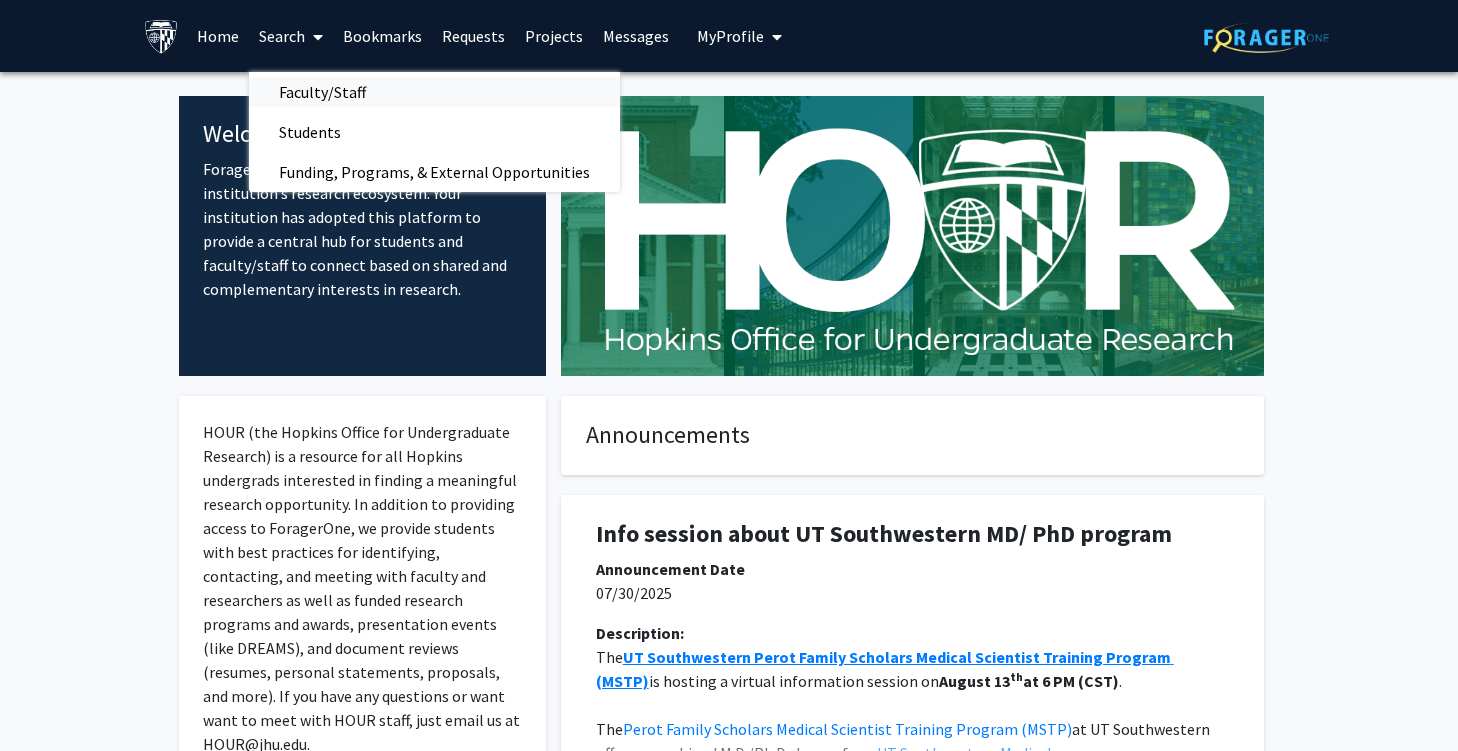 click on "Faculty/Staff" at bounding box center (322, 92) 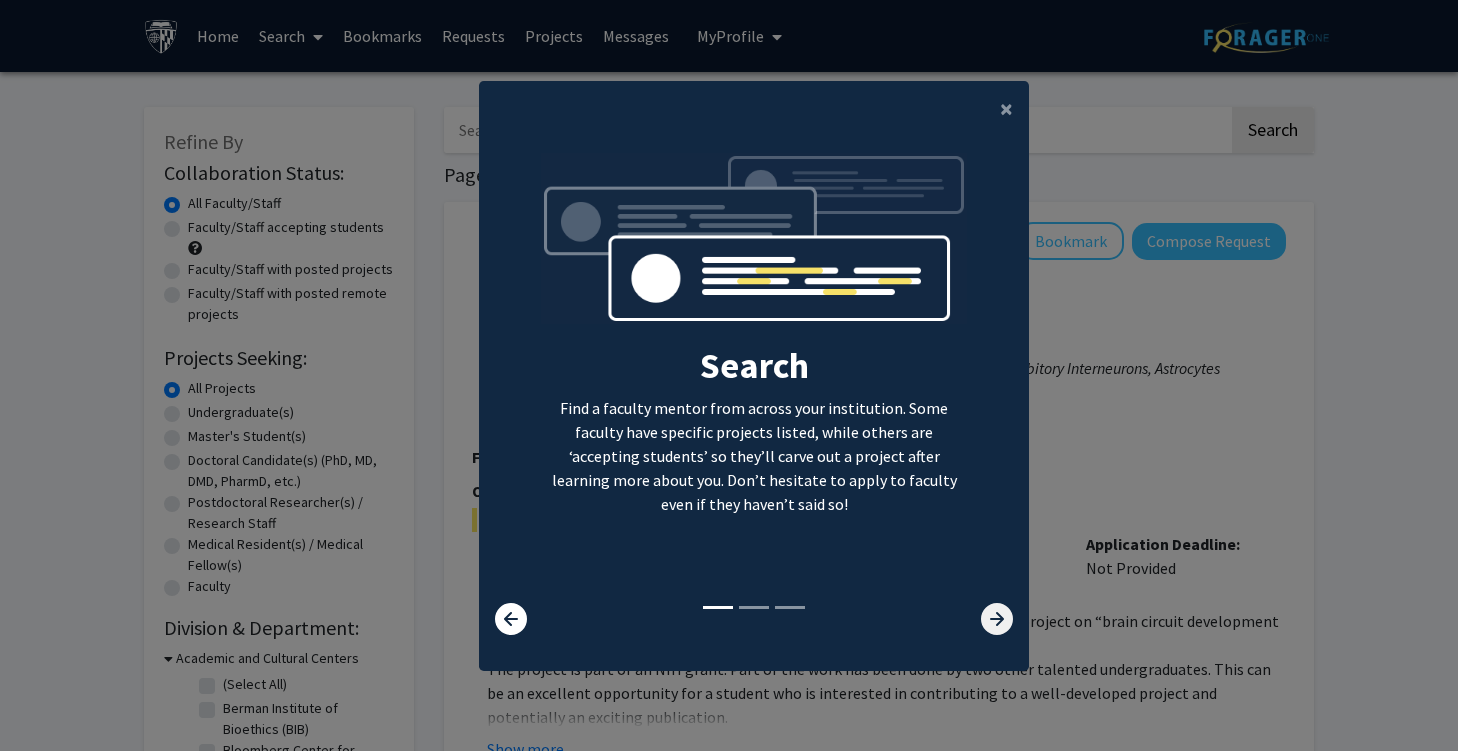 click 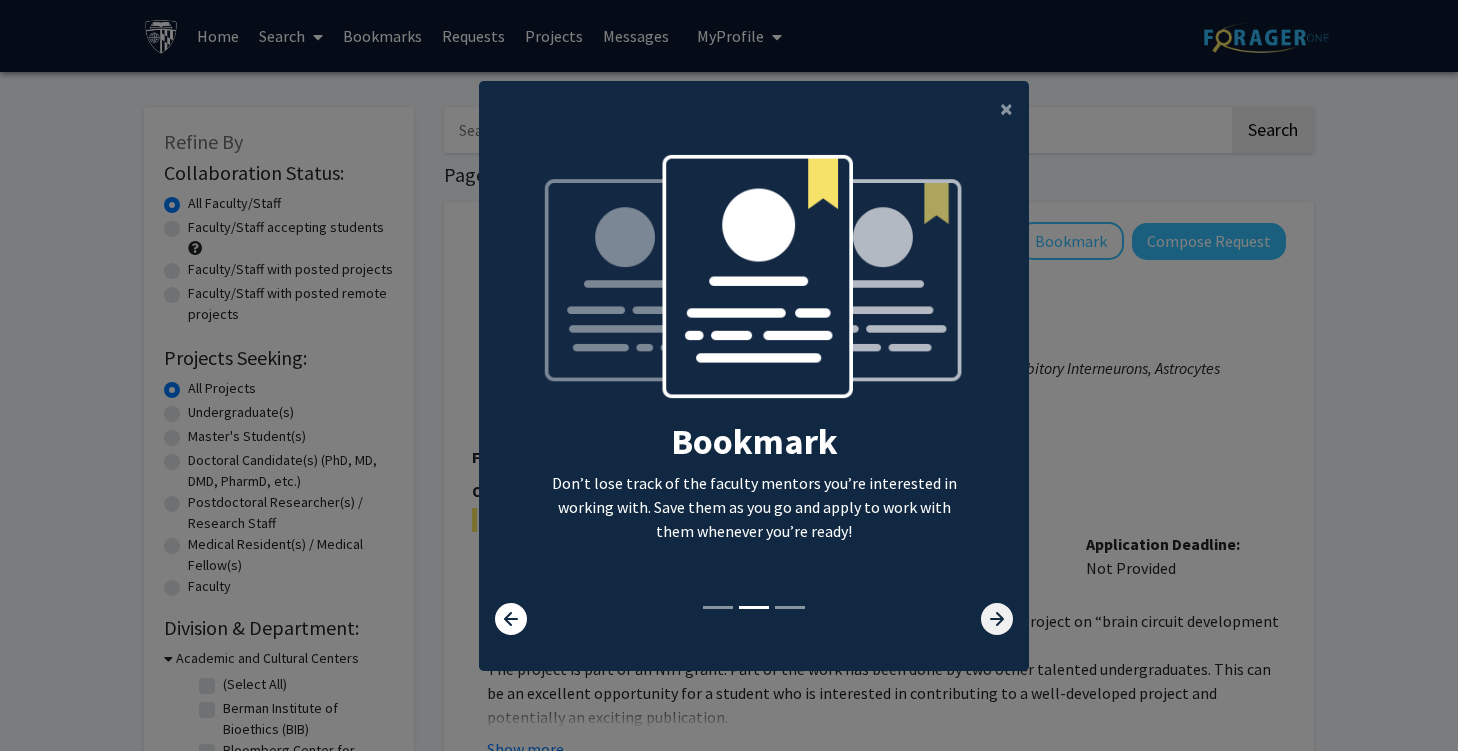 click 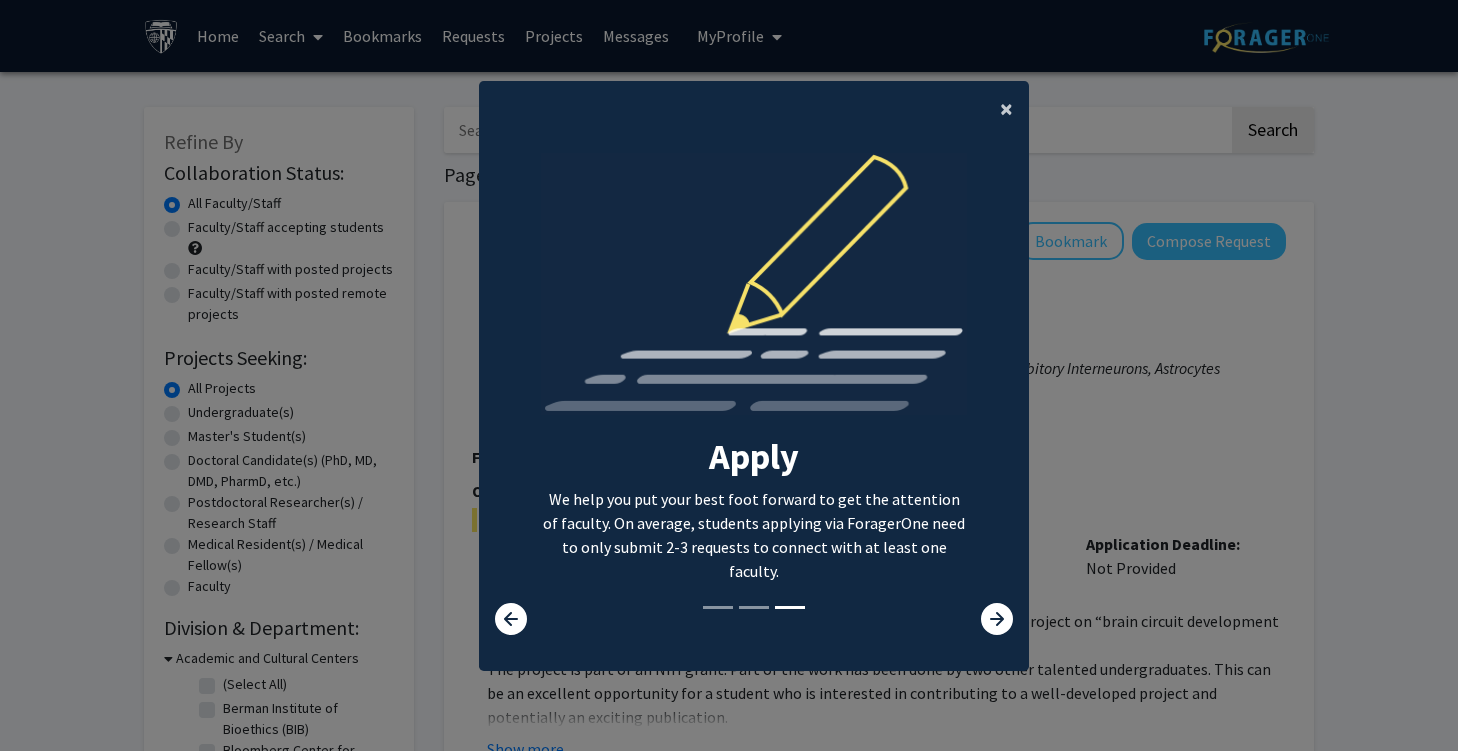 click on "×" 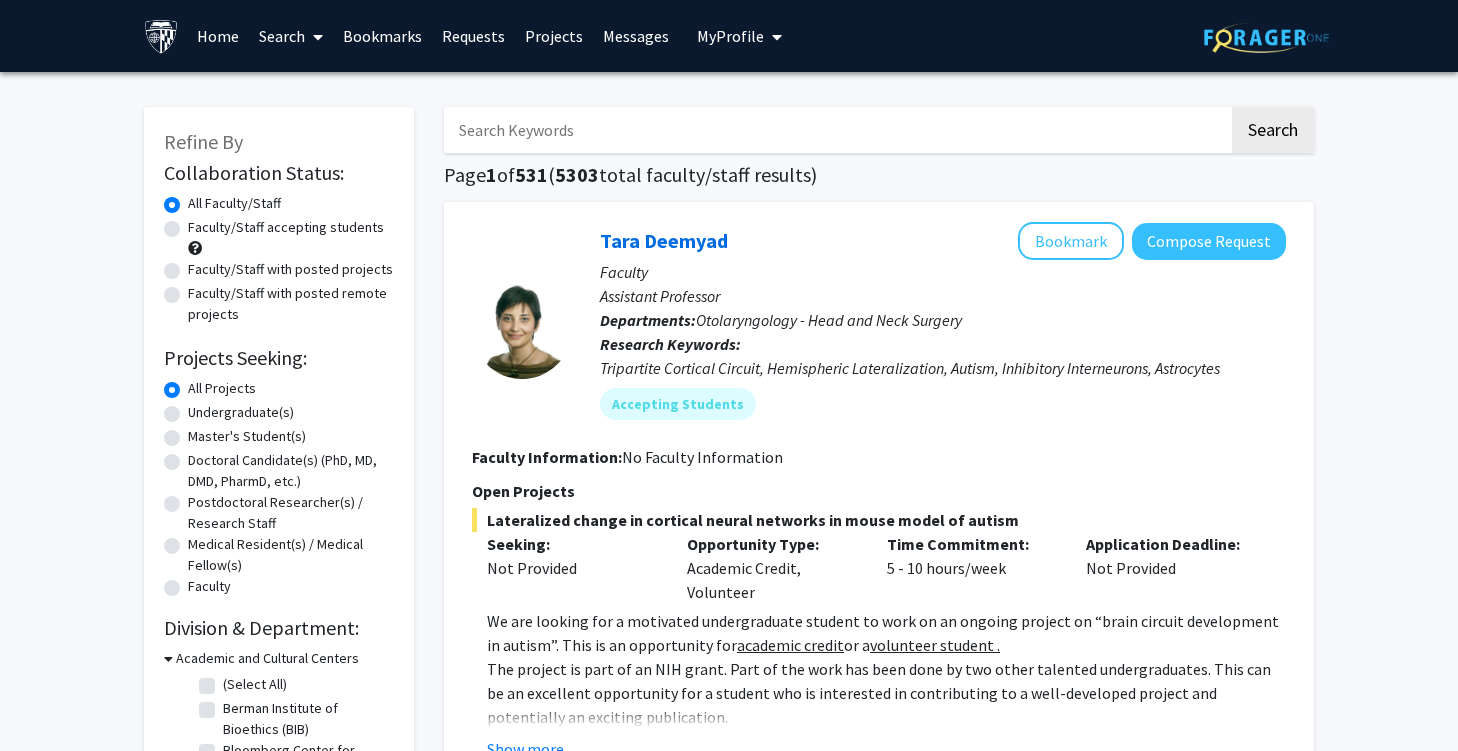 click on "Faculty/Staff accepting students" 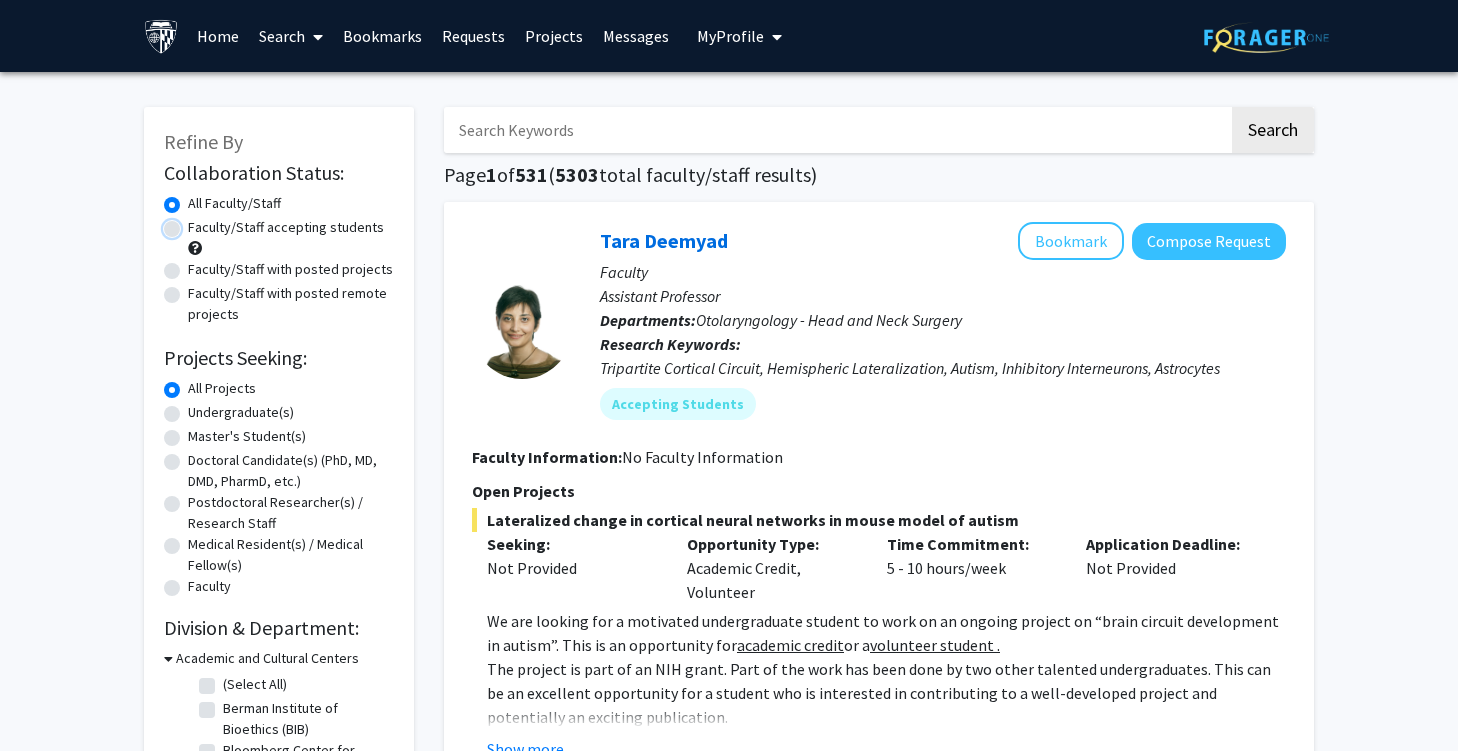 click on "Faculty/Staff accepting students" at bounding box center [194, 223] 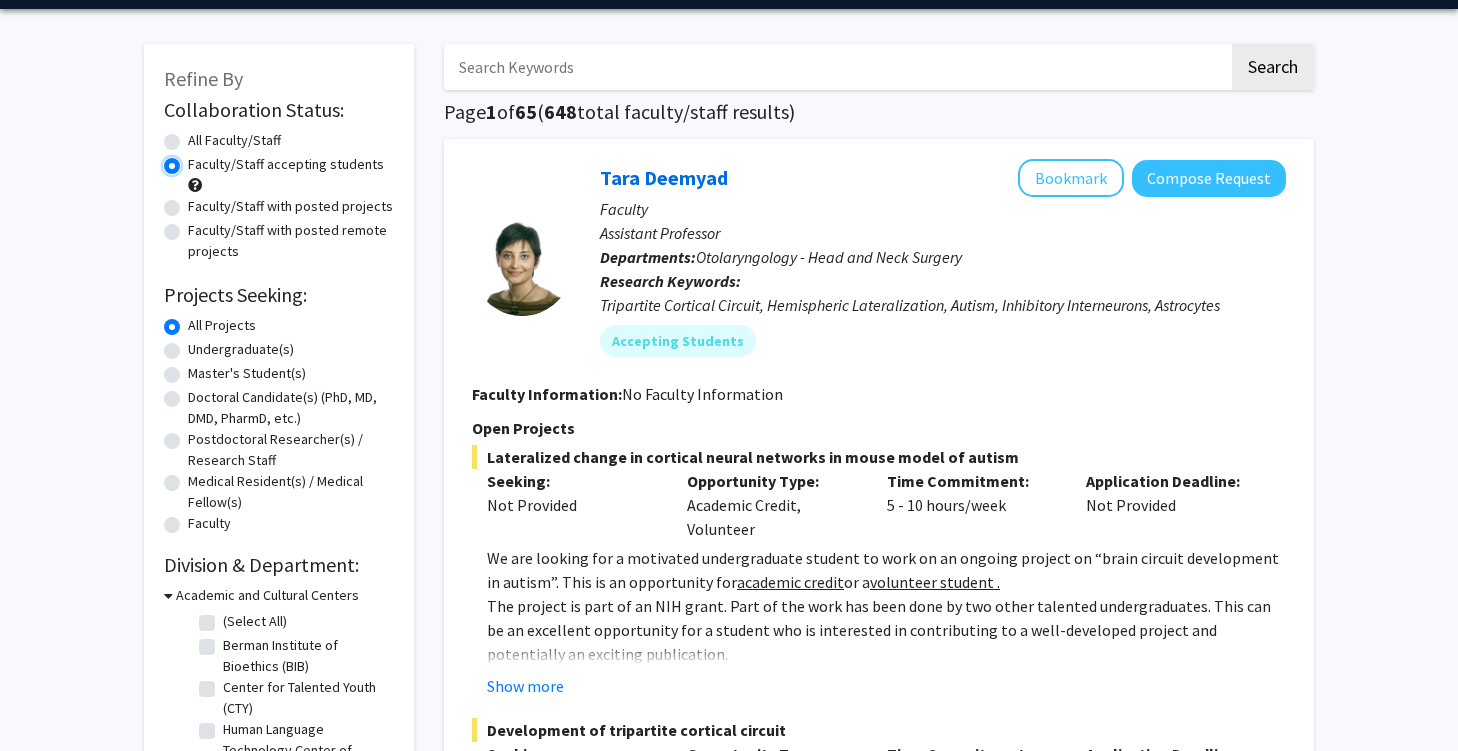 scroll, scrollTop: 65, scrollLeft: 0, axis: vertical 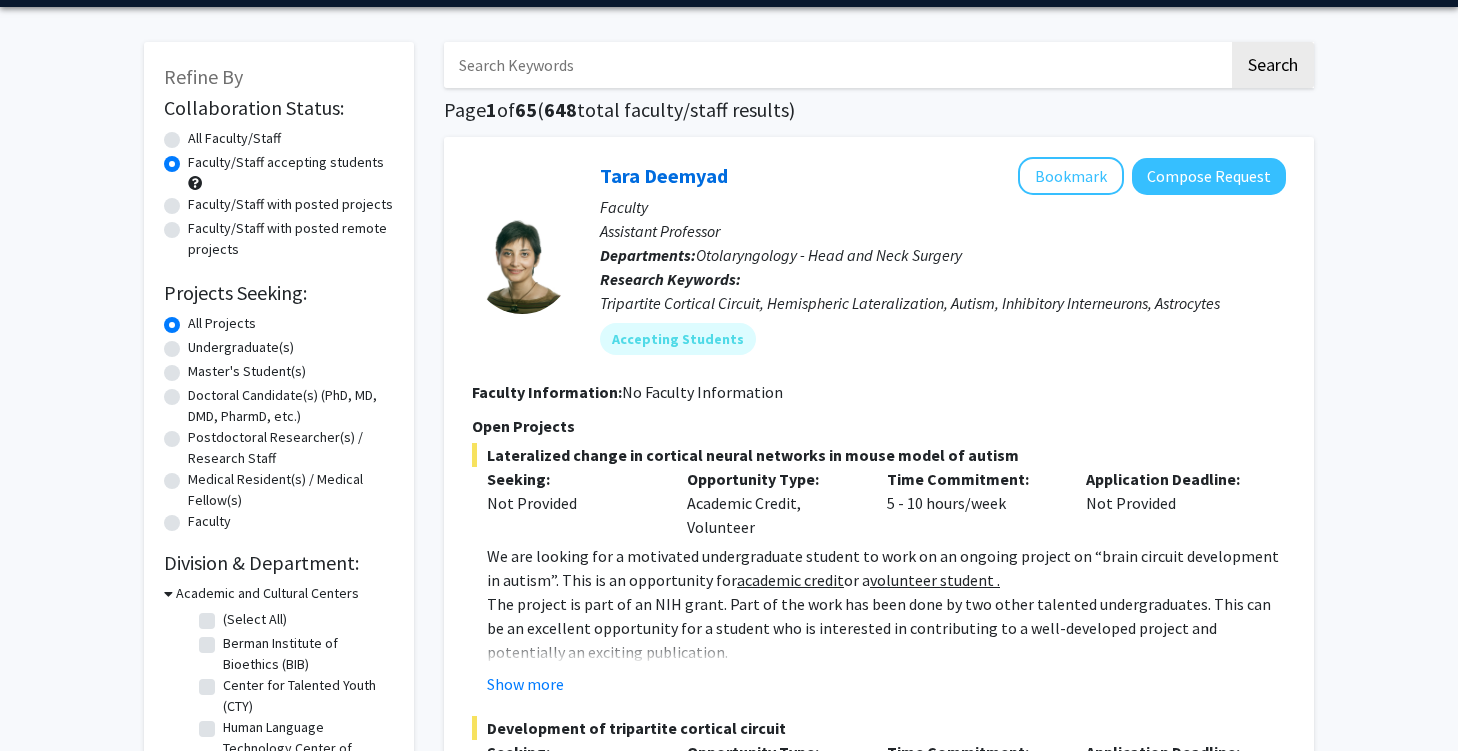 click on "Master's Student(s)" 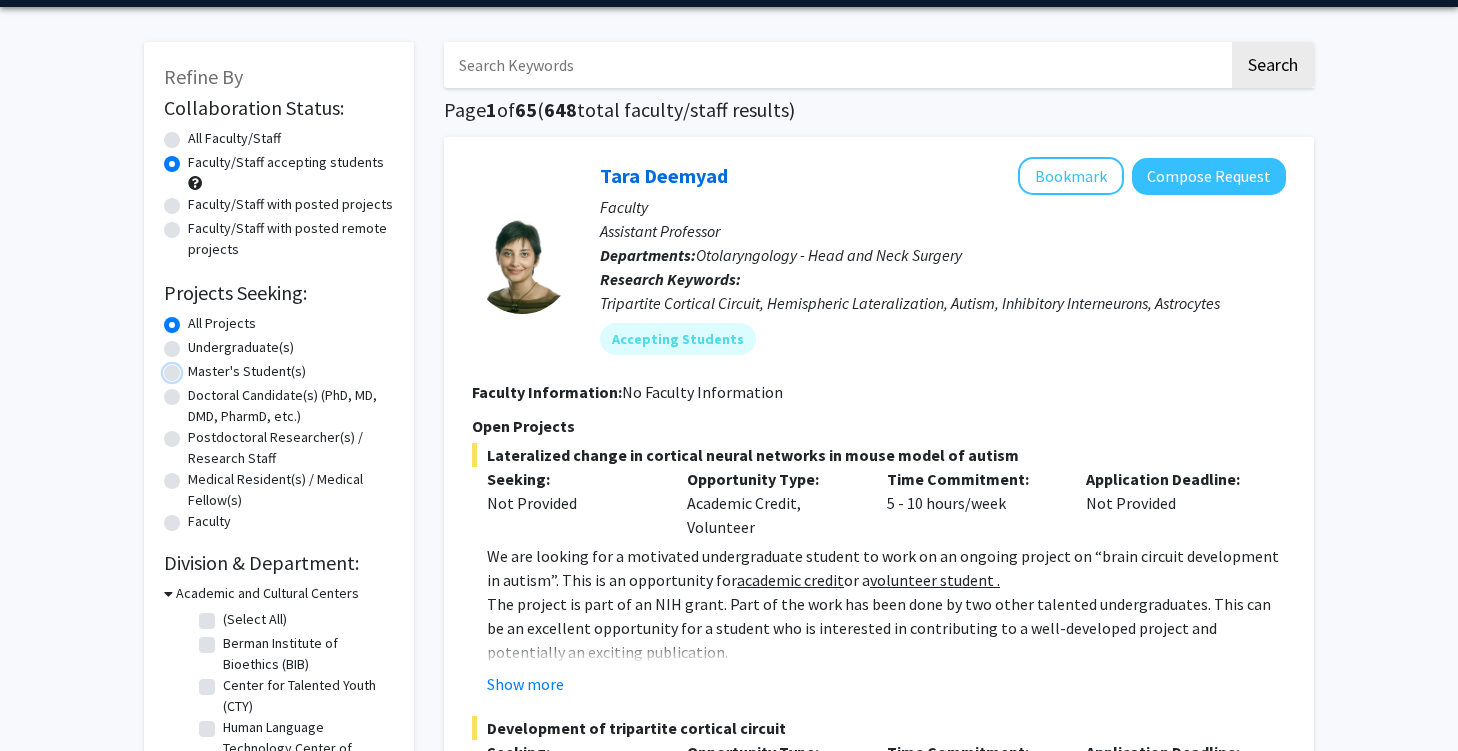 click on "Master's Student(s)" at bounding box center (194, 367) 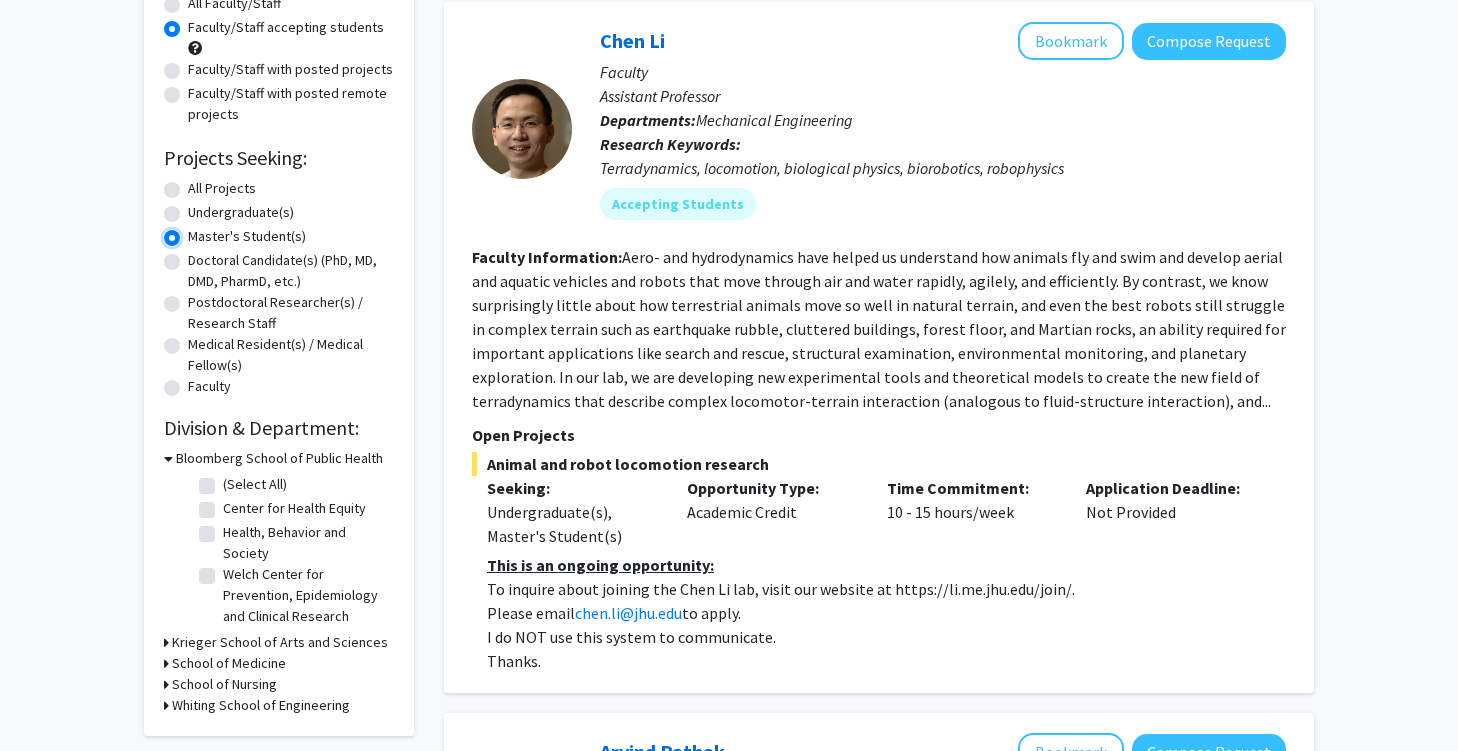 scroll, scrollTop: 202, scrollLeft: 0, axis: vertical 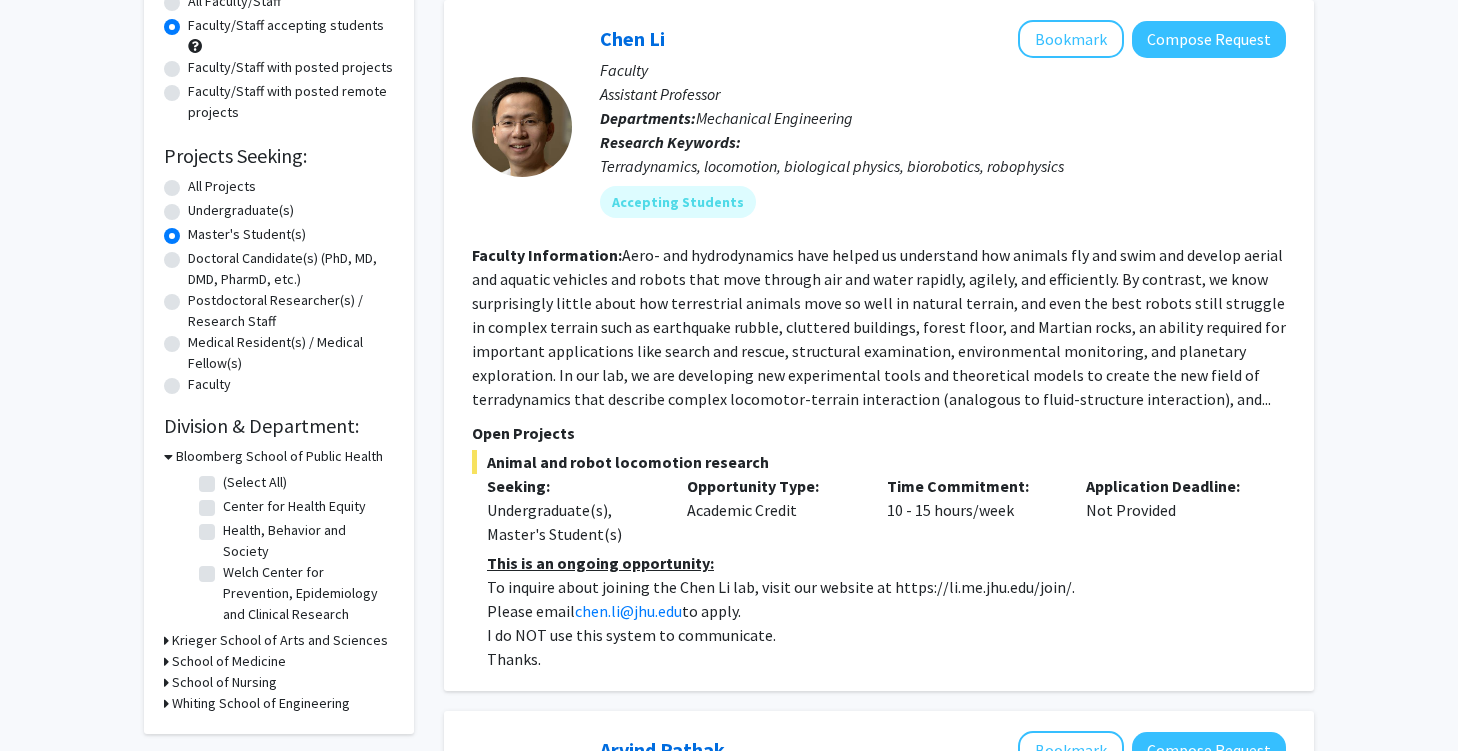 click on "(Select All)" 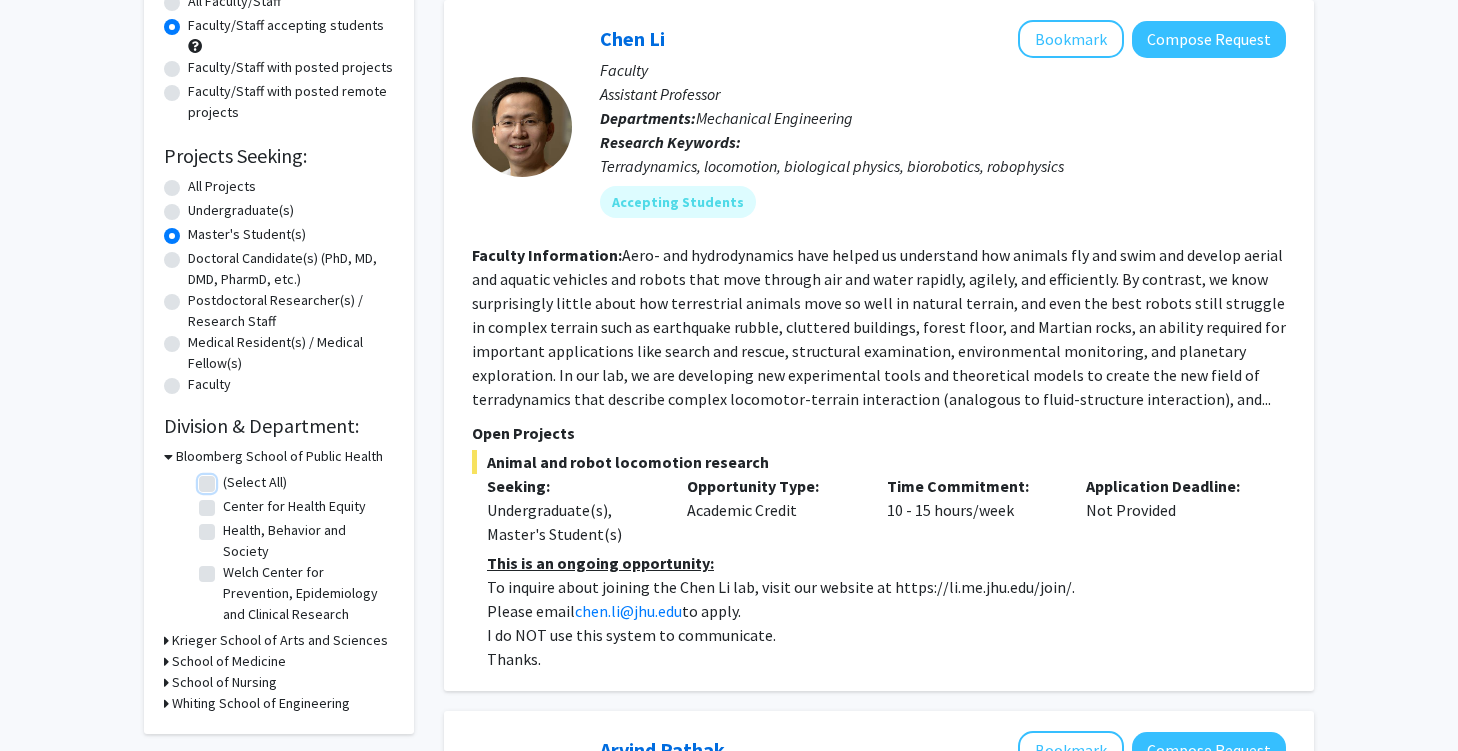 click on "(Select All)" at bounding box center [229, 478] 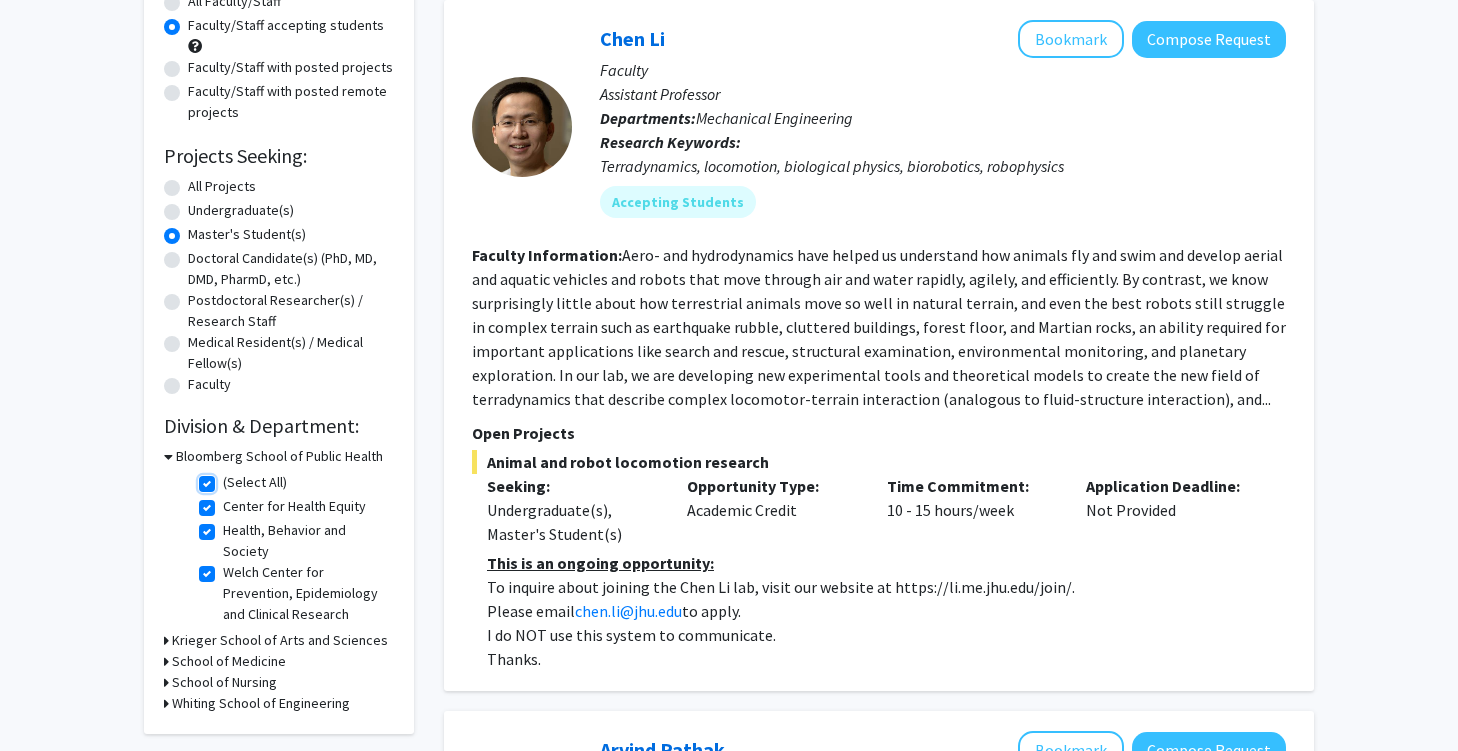 checkbox on "true" 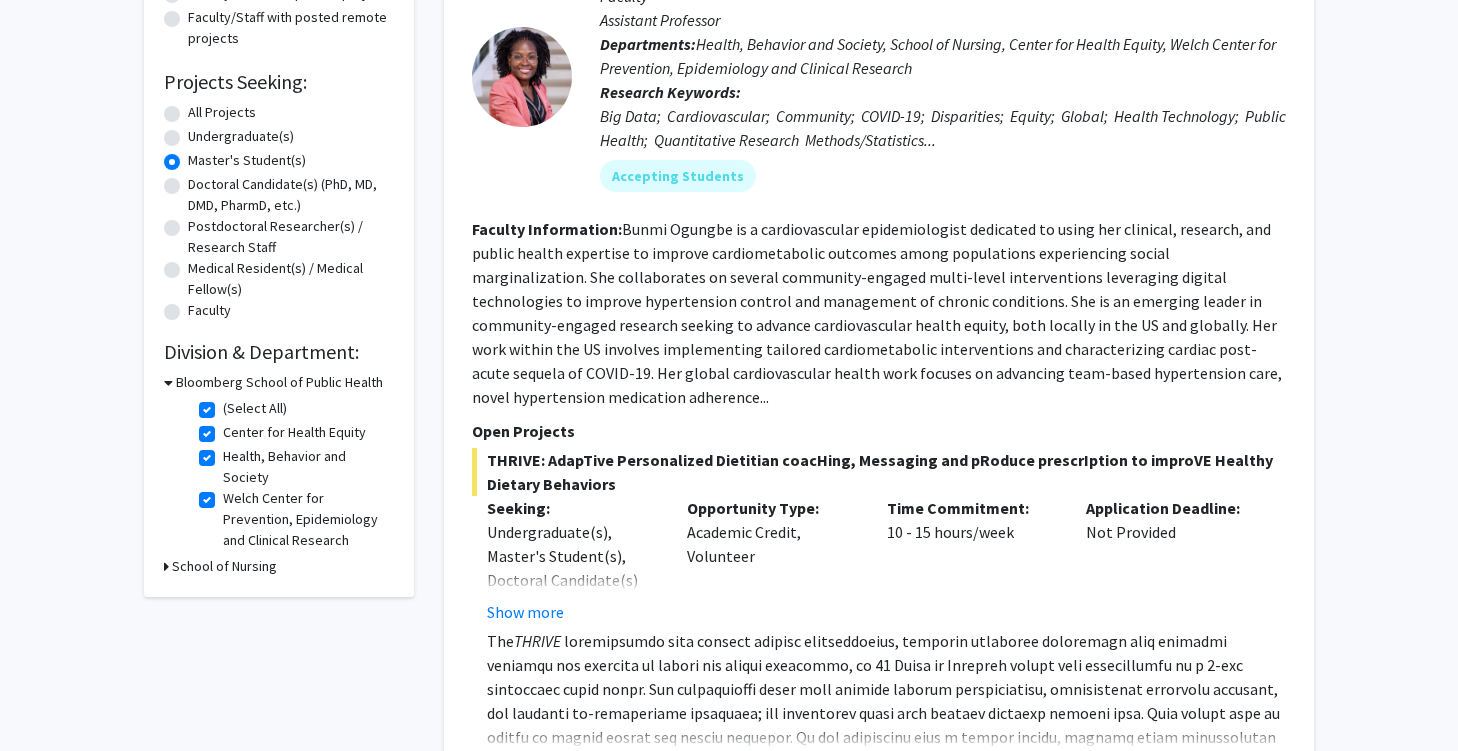 scroll, scrollTop: 278, scrollLeft: 0, axis: vertical 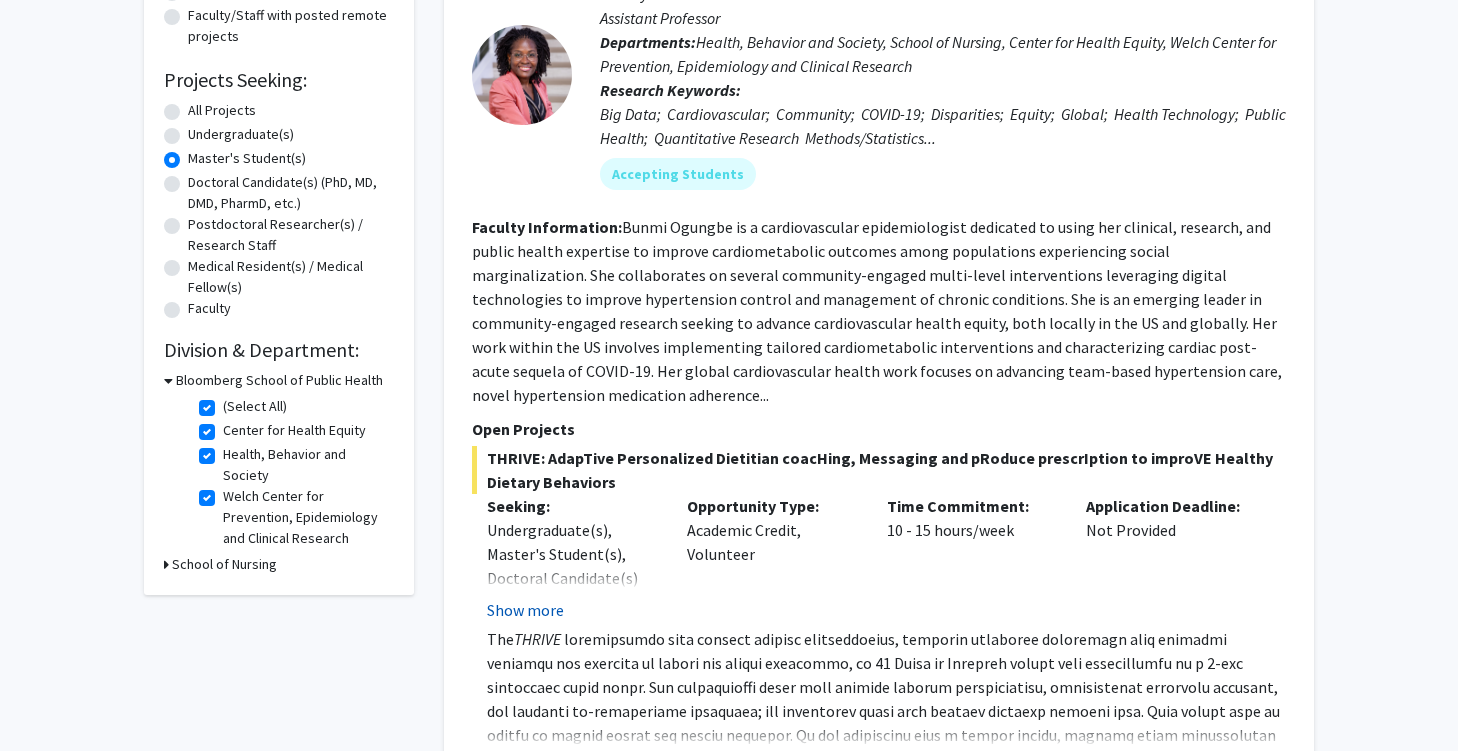 click on "Show more" 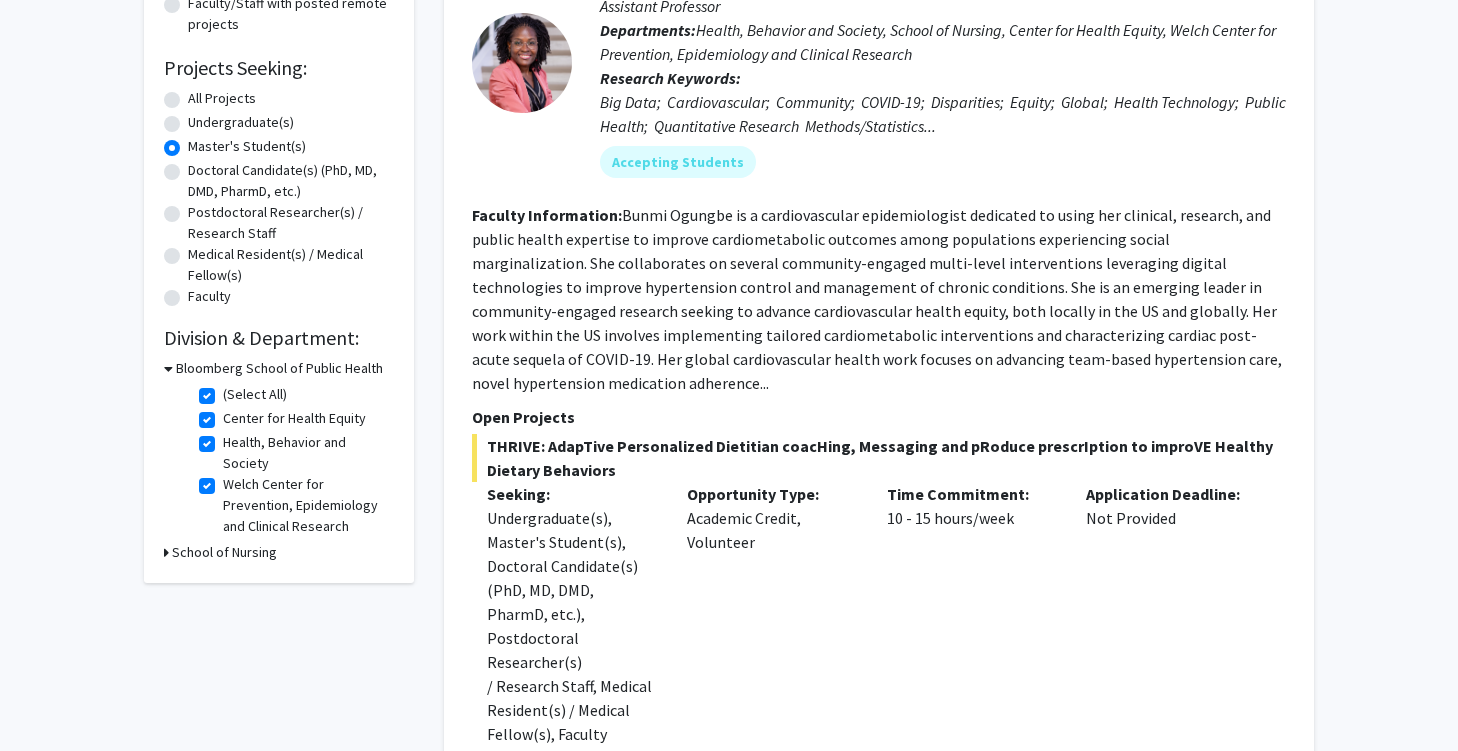 scroll, scrollTop: 273, scrollLeft: 0, axis: vertical 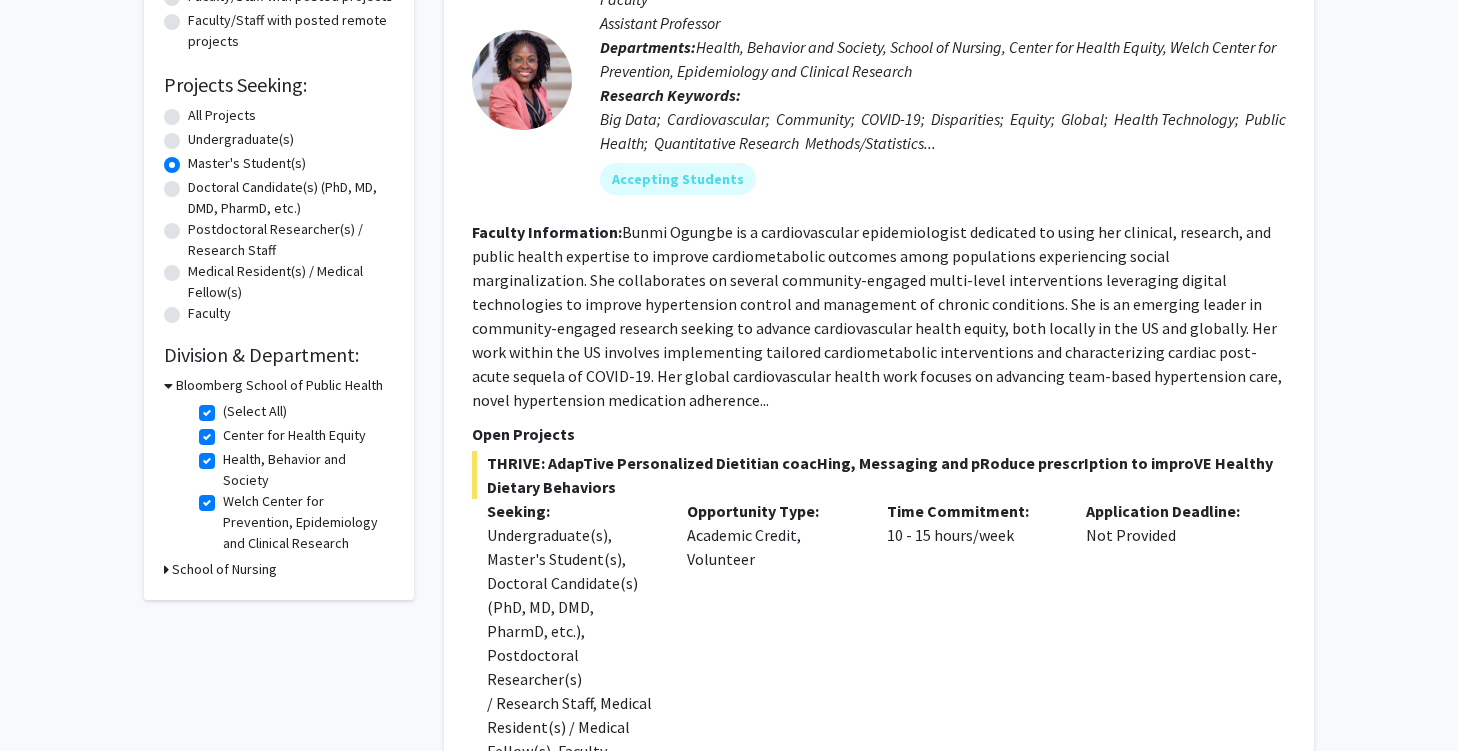 click on "(Select All)" 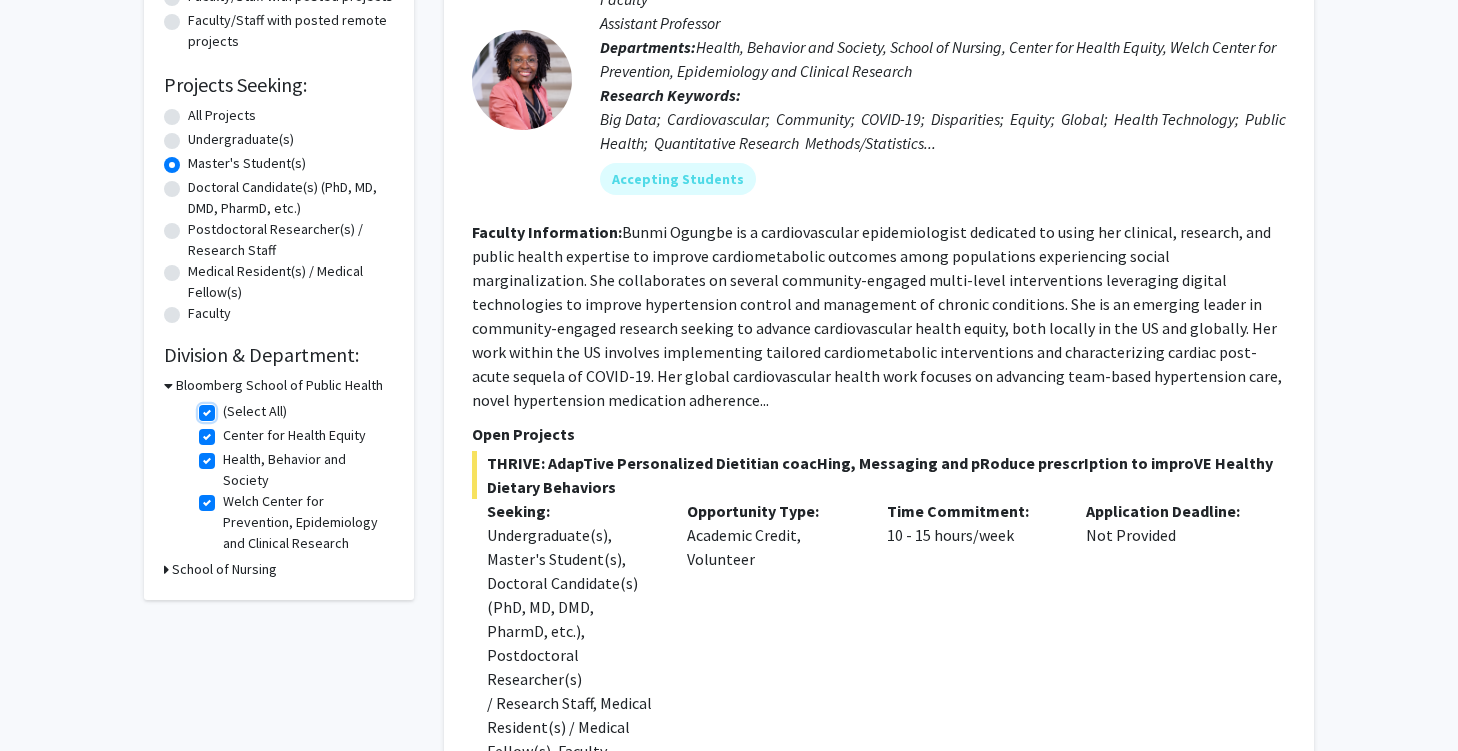 click on "(Select All)" at bounding box center [229, 407] 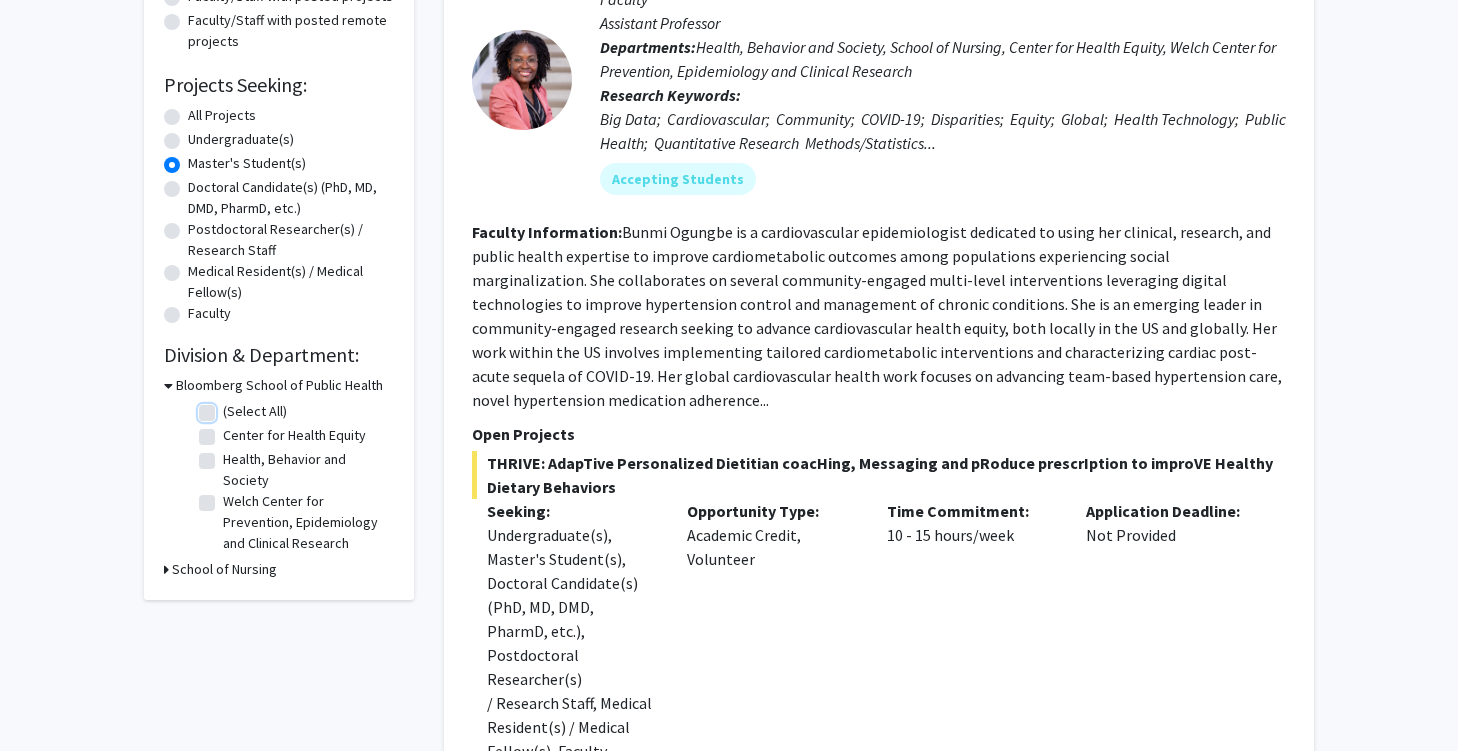 checkbox on "false" 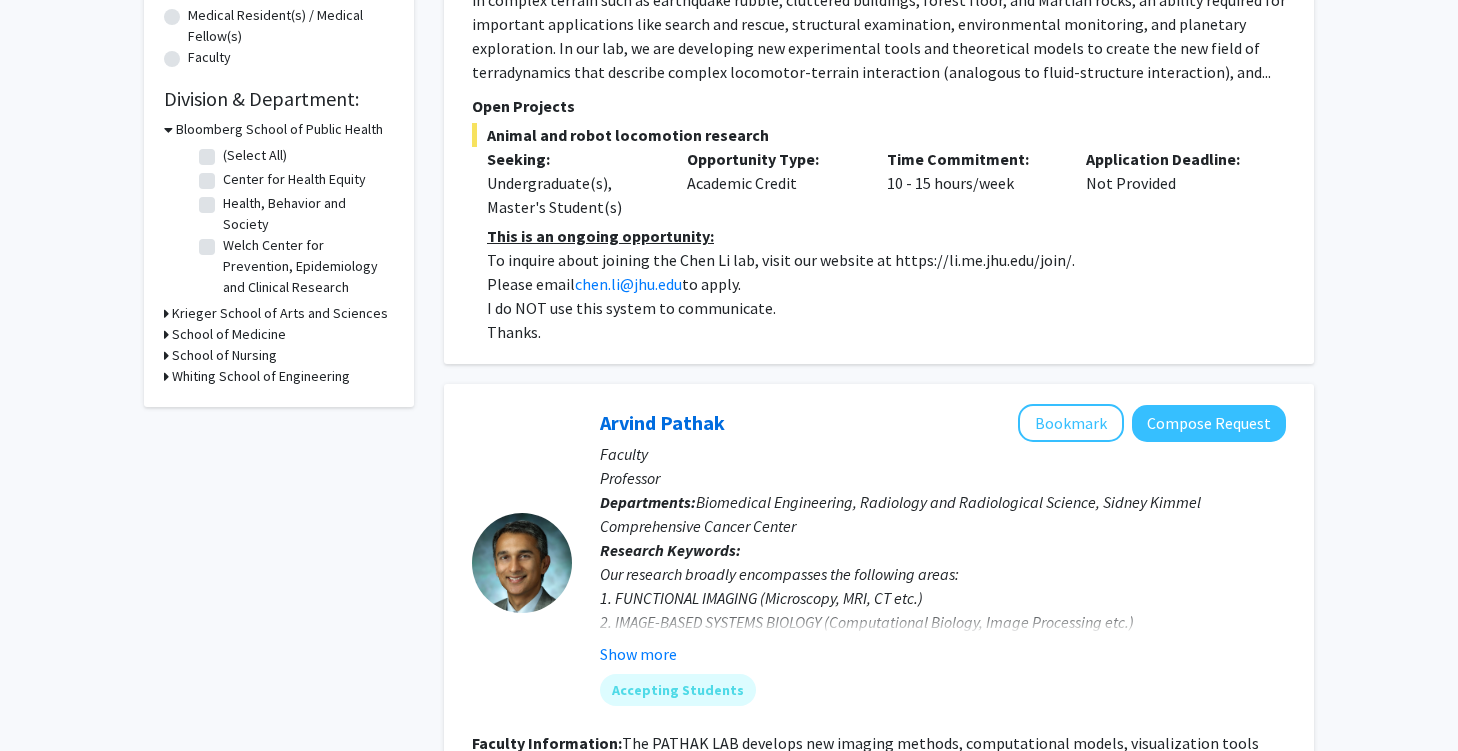 scroll, scrollTop: 535, scrollLeft: 0, axis: vertical 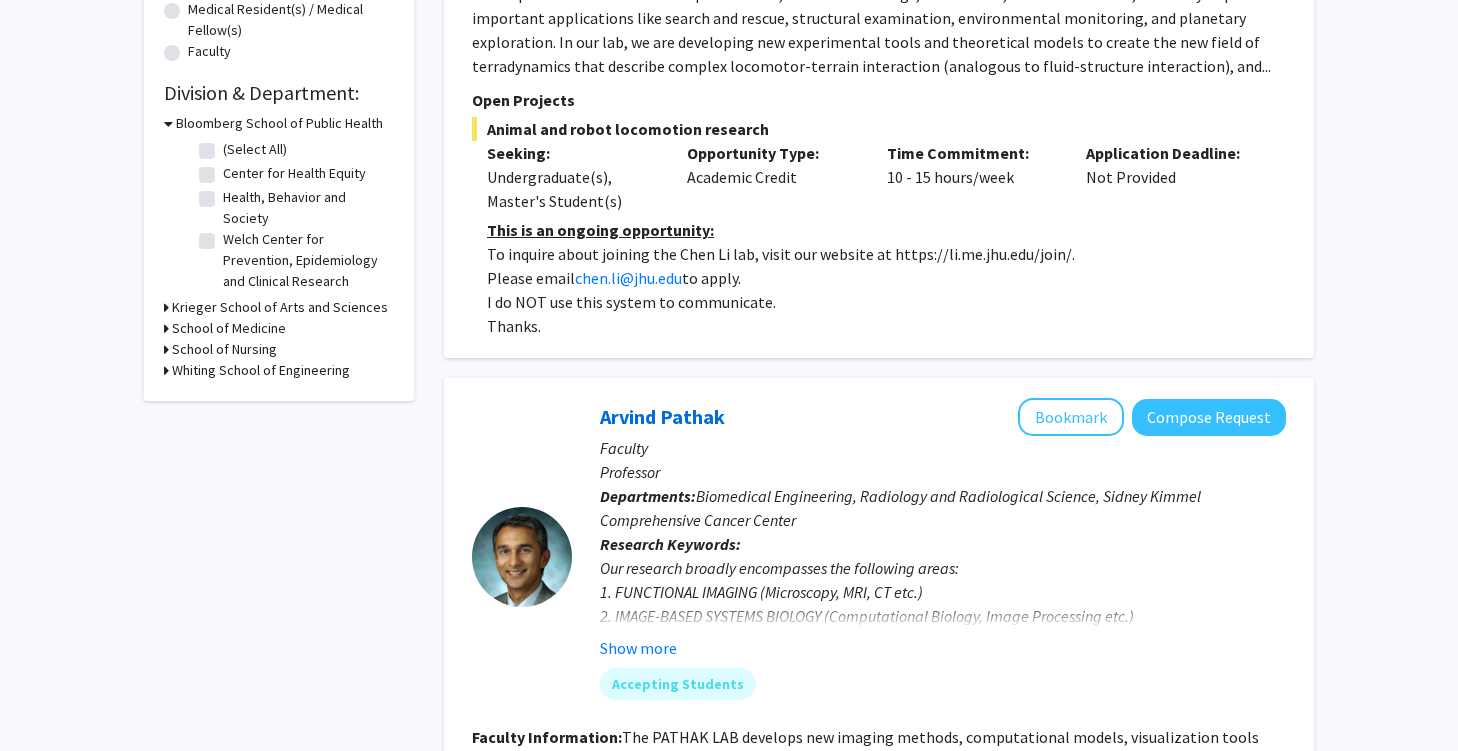 click on "(Select All)" 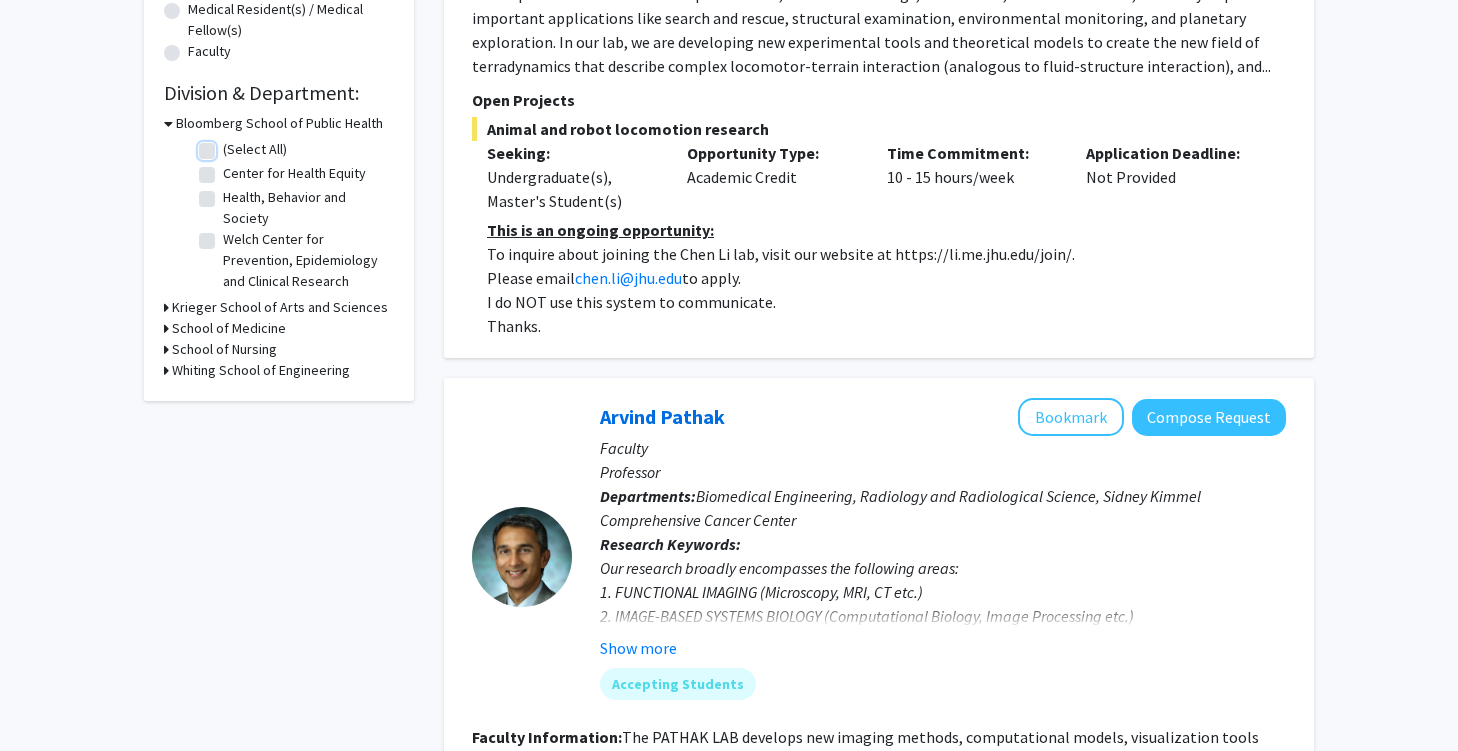 click on "(Select All)" at bounding box center [229, 145] 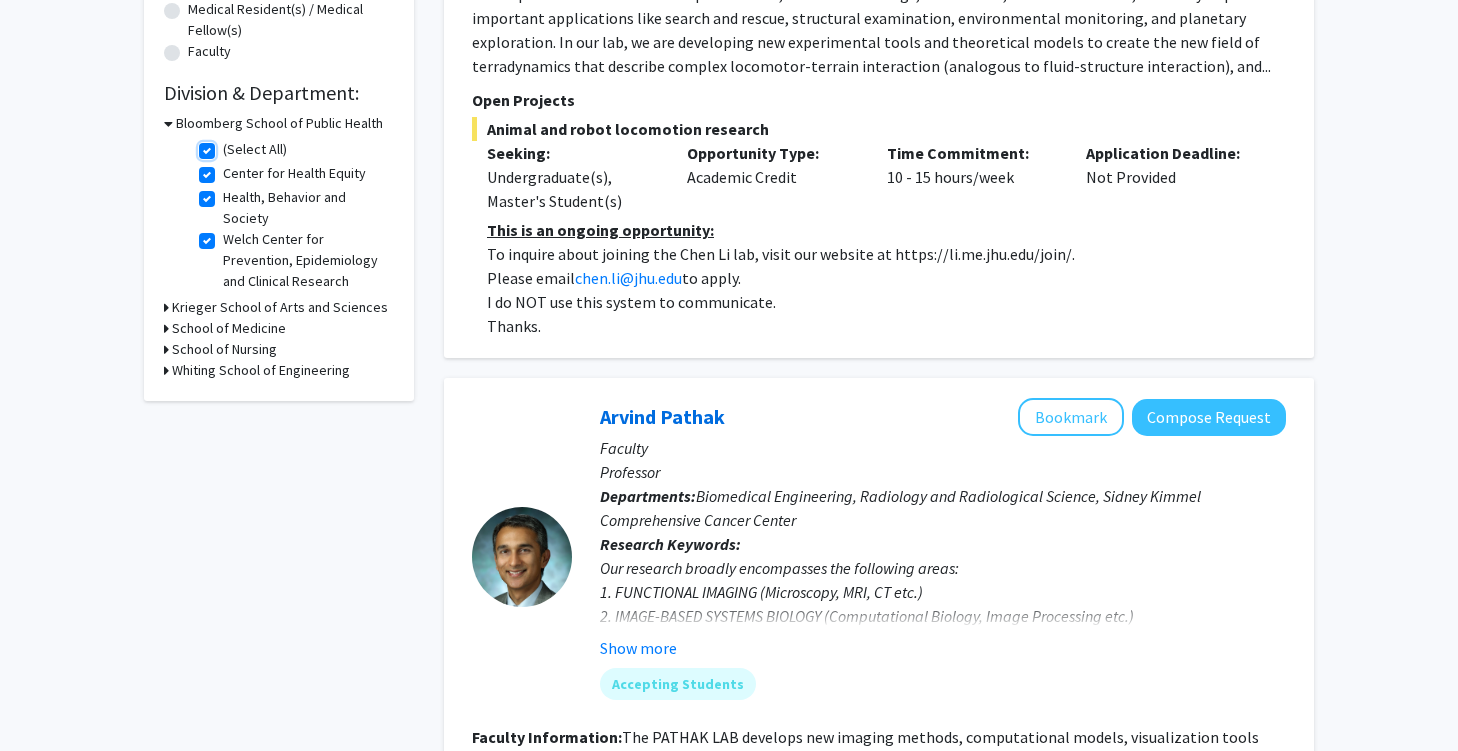 checkbox on "true" 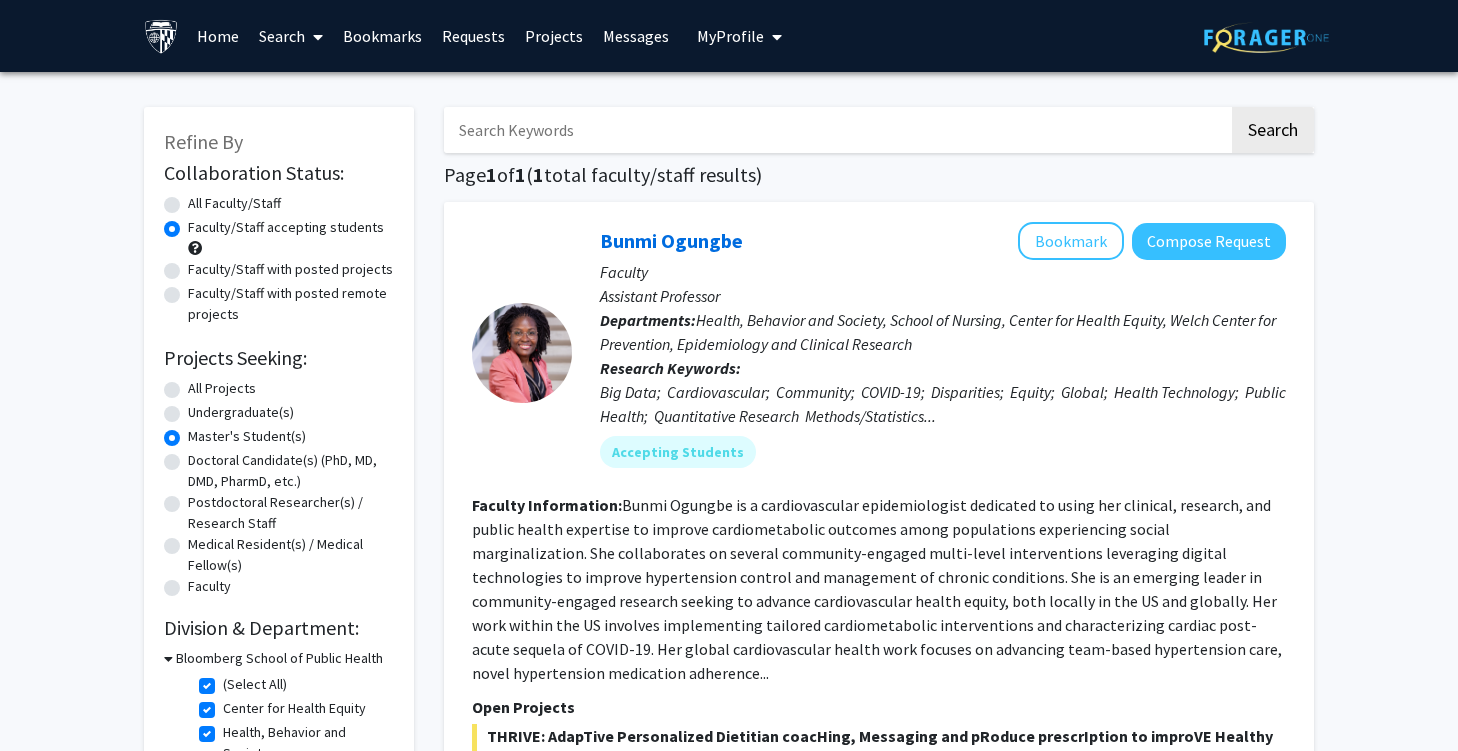 click on "All Faculty/Staff" 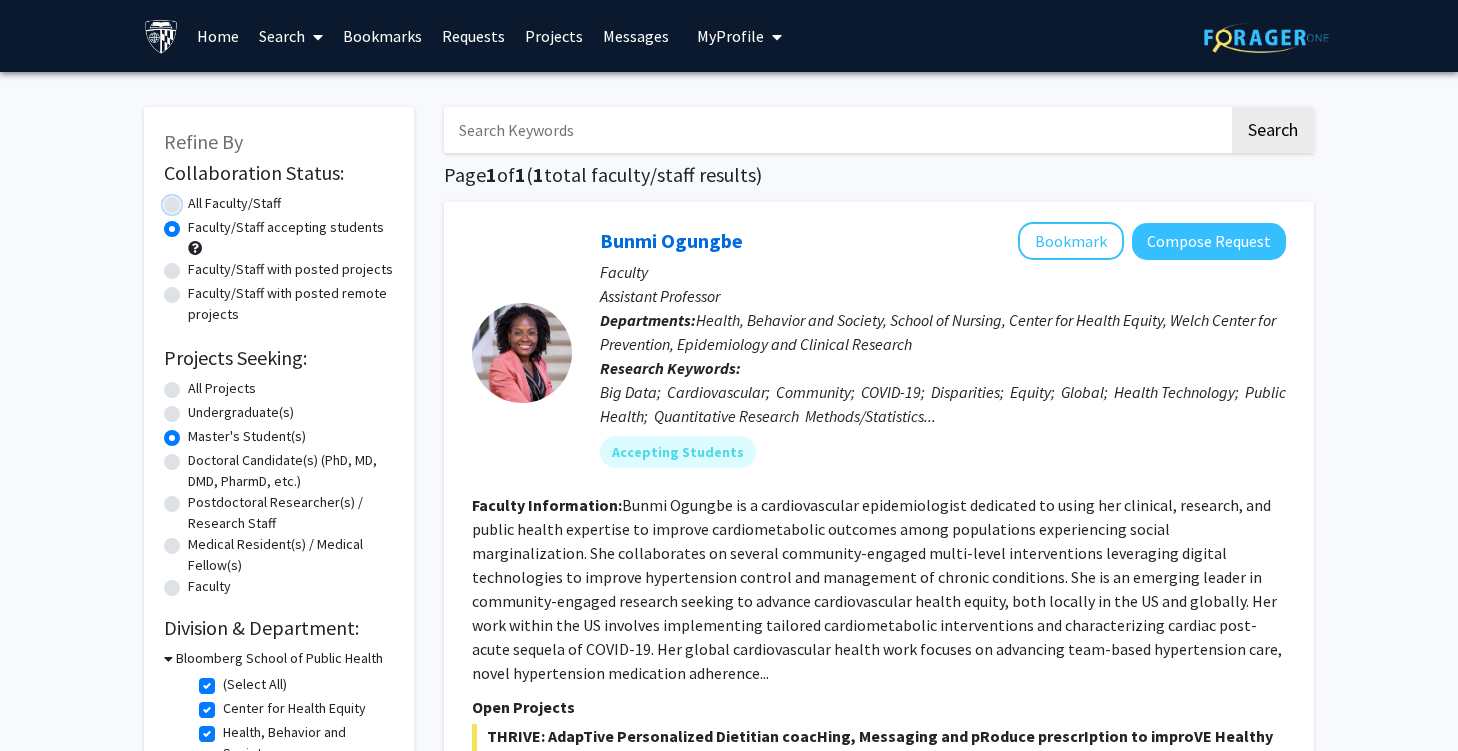 click on "All Faculty/Staff" at bounding box center [194, 199] 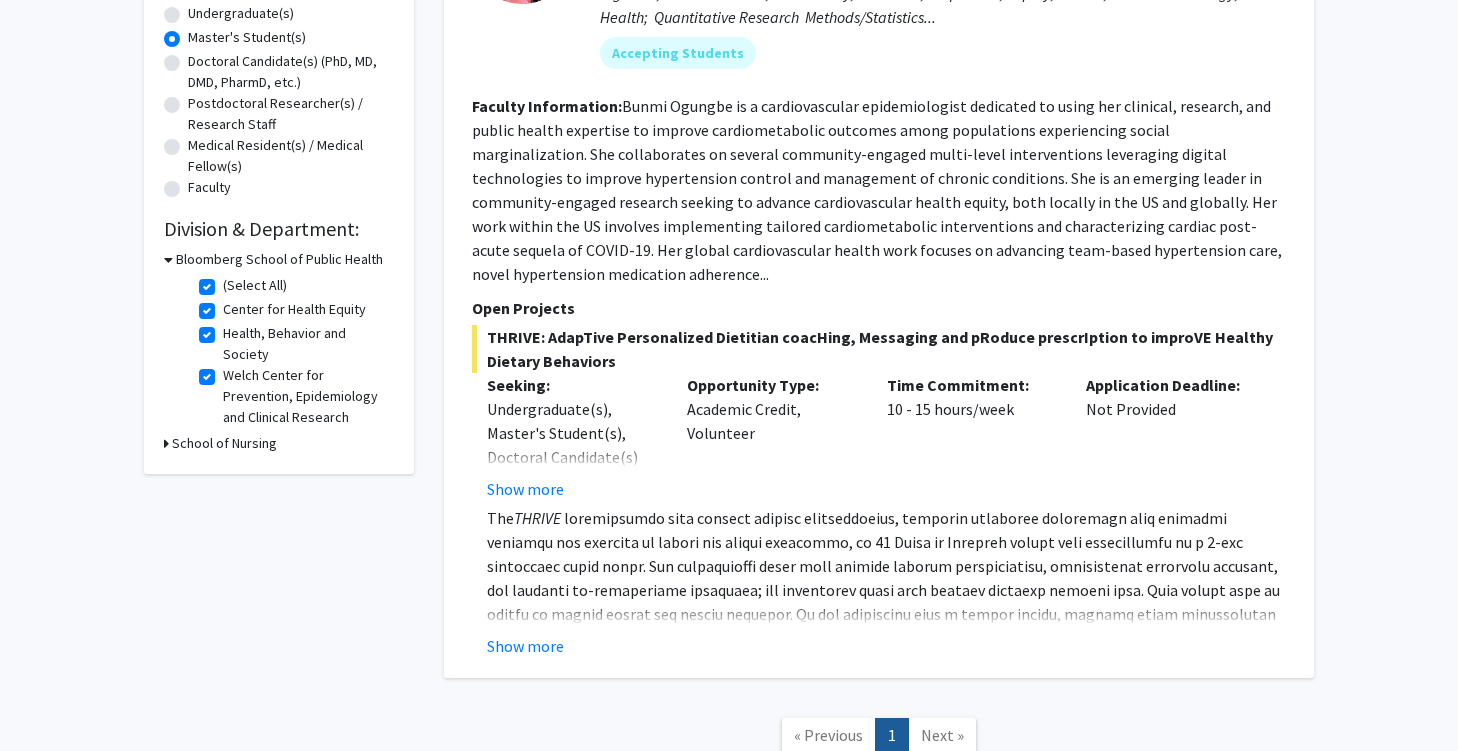 scroll, scrollTop: 400, scrollLeft: 0, axis: vertical 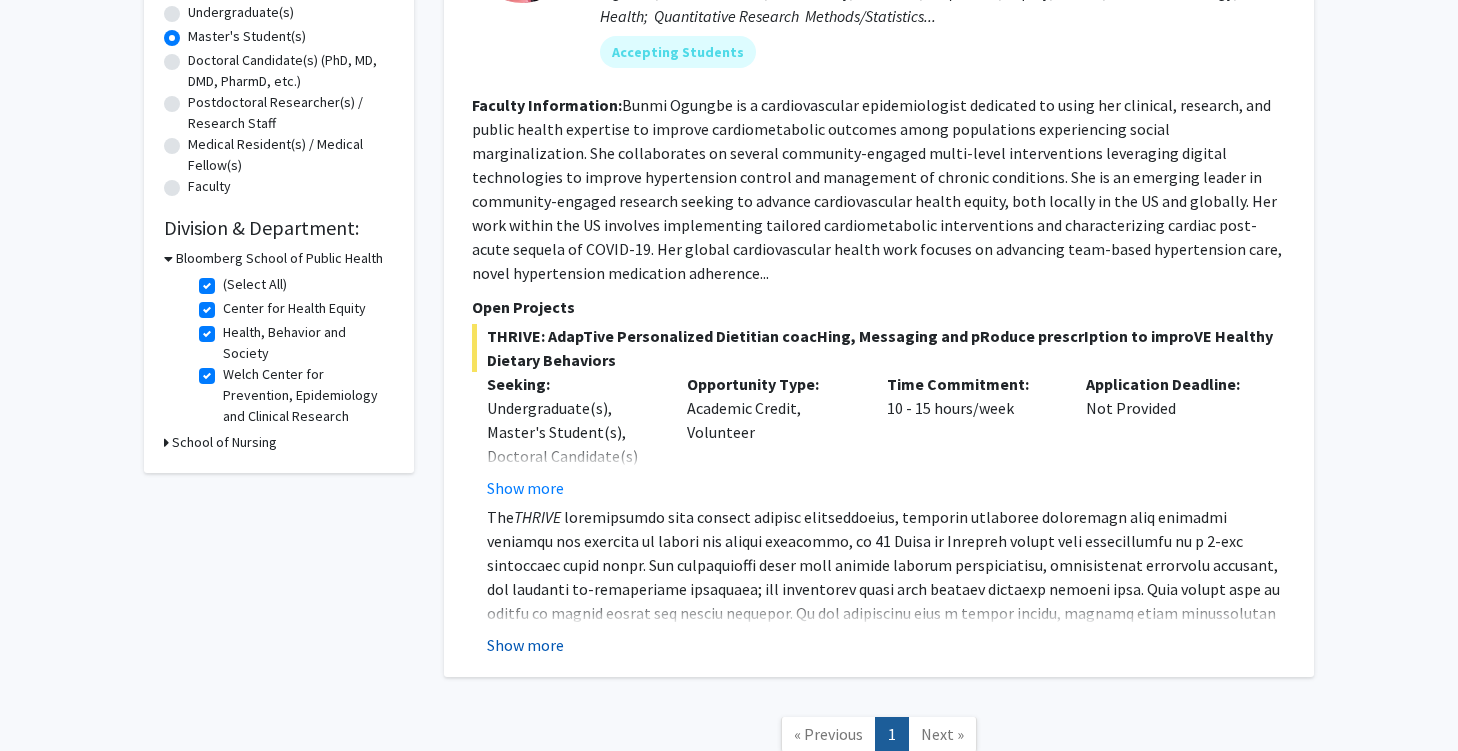 click on "Show more" 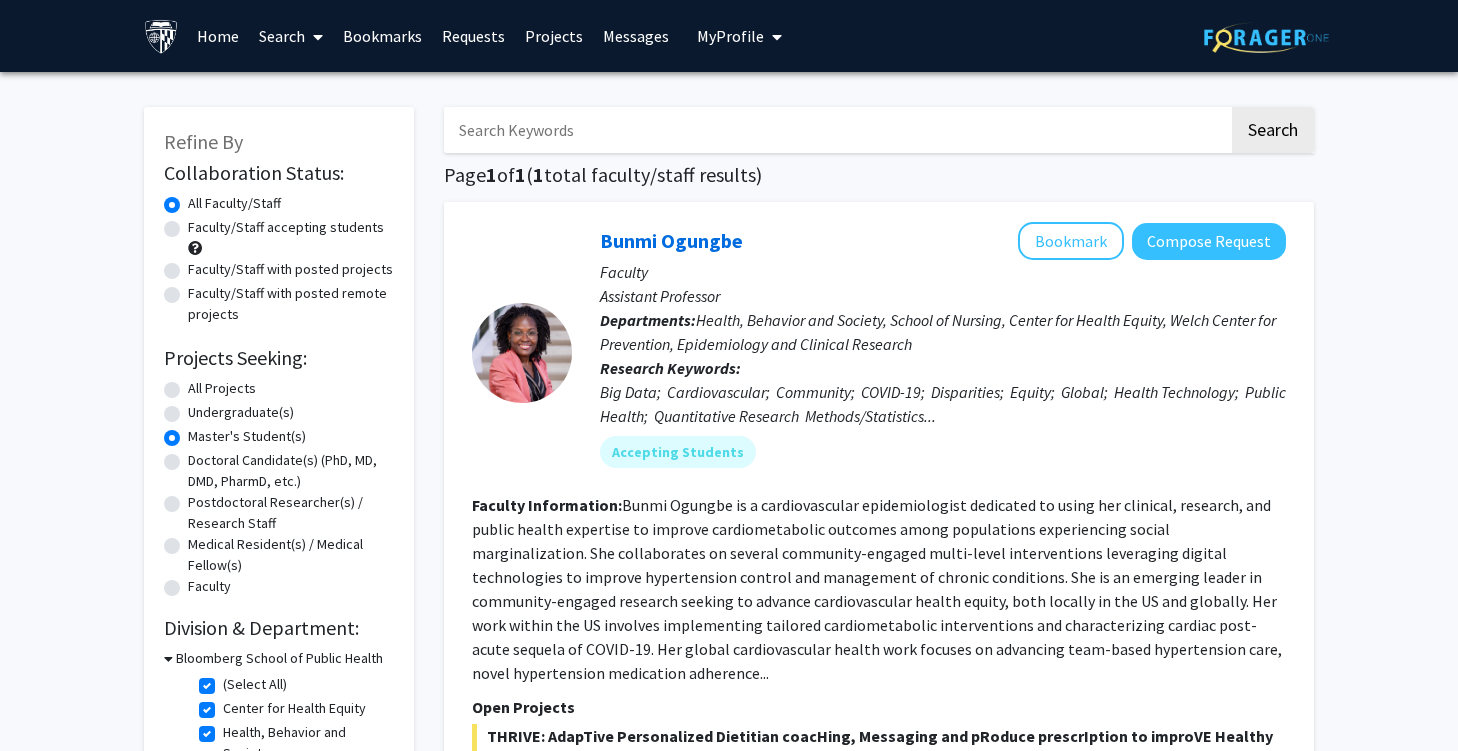 scroll, scrollTop: 7, scrollLeft: 0, axis: vertical 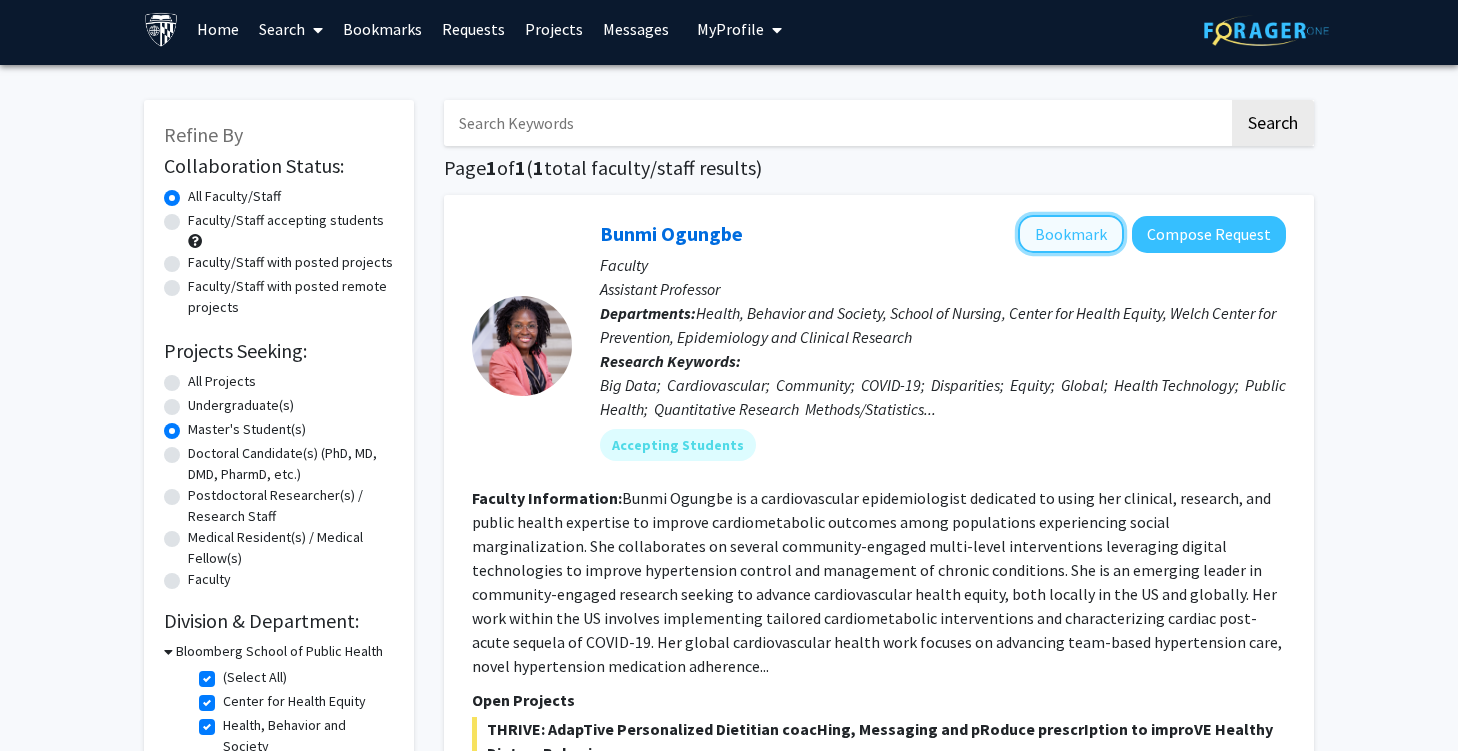 click on "Bookmark" 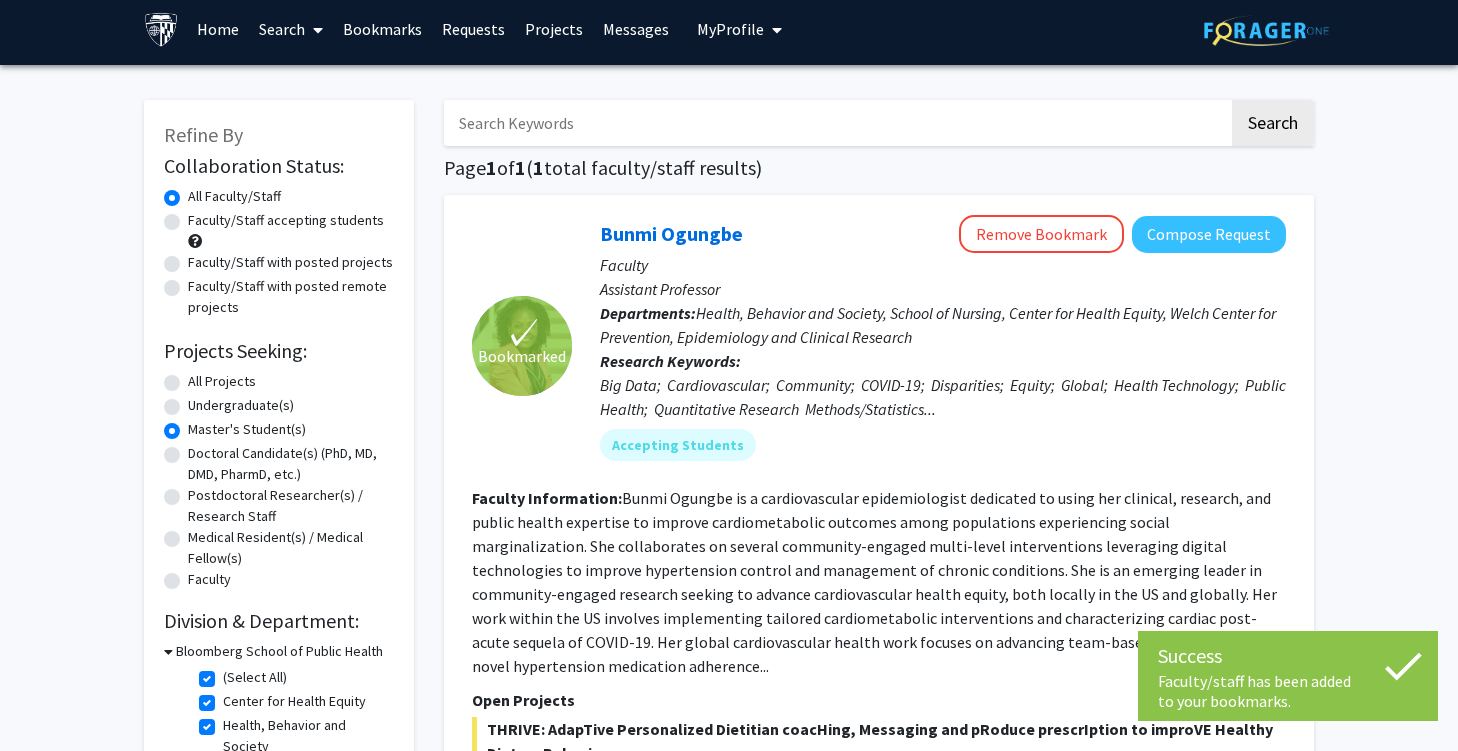 click on "Projects" at bounding box center (554, 29) 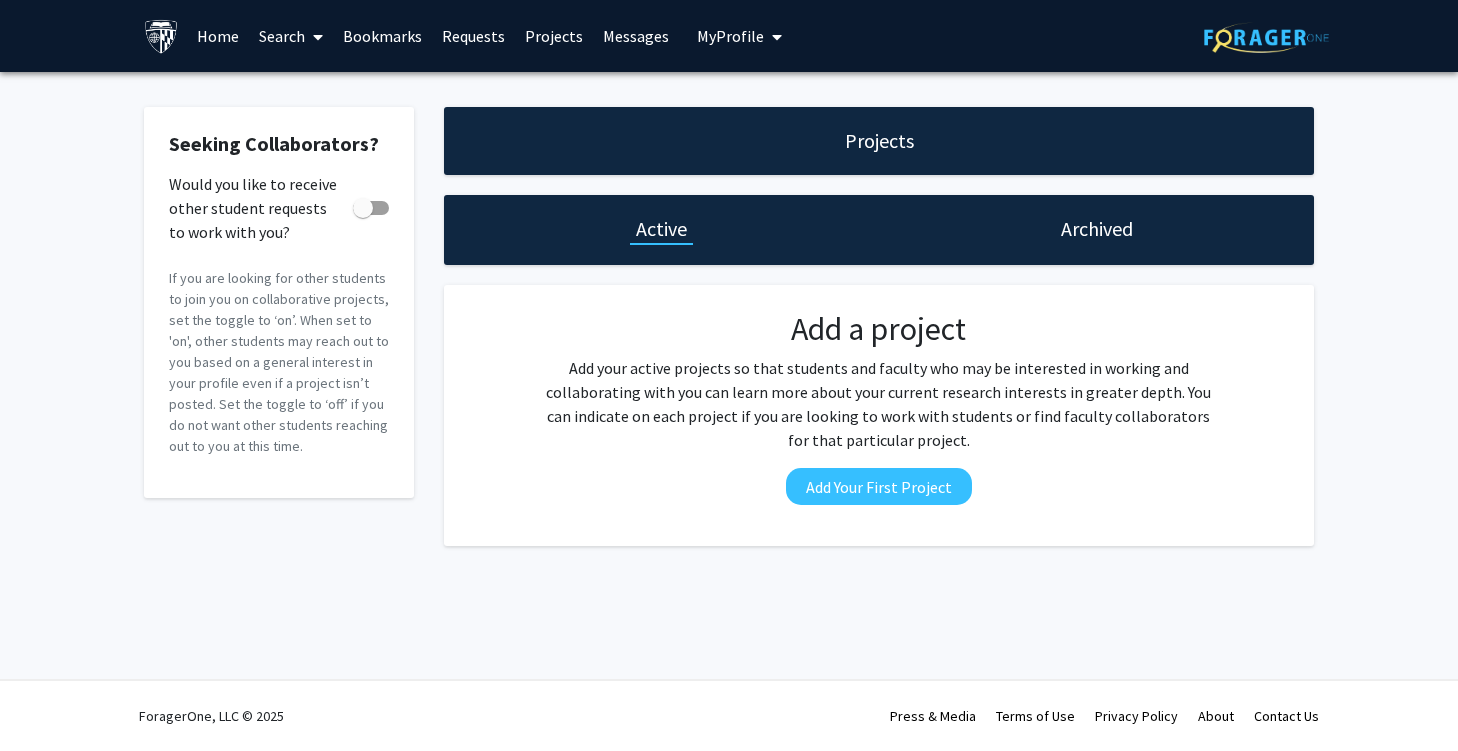 click on "Home" at bounding box center (218, 36) 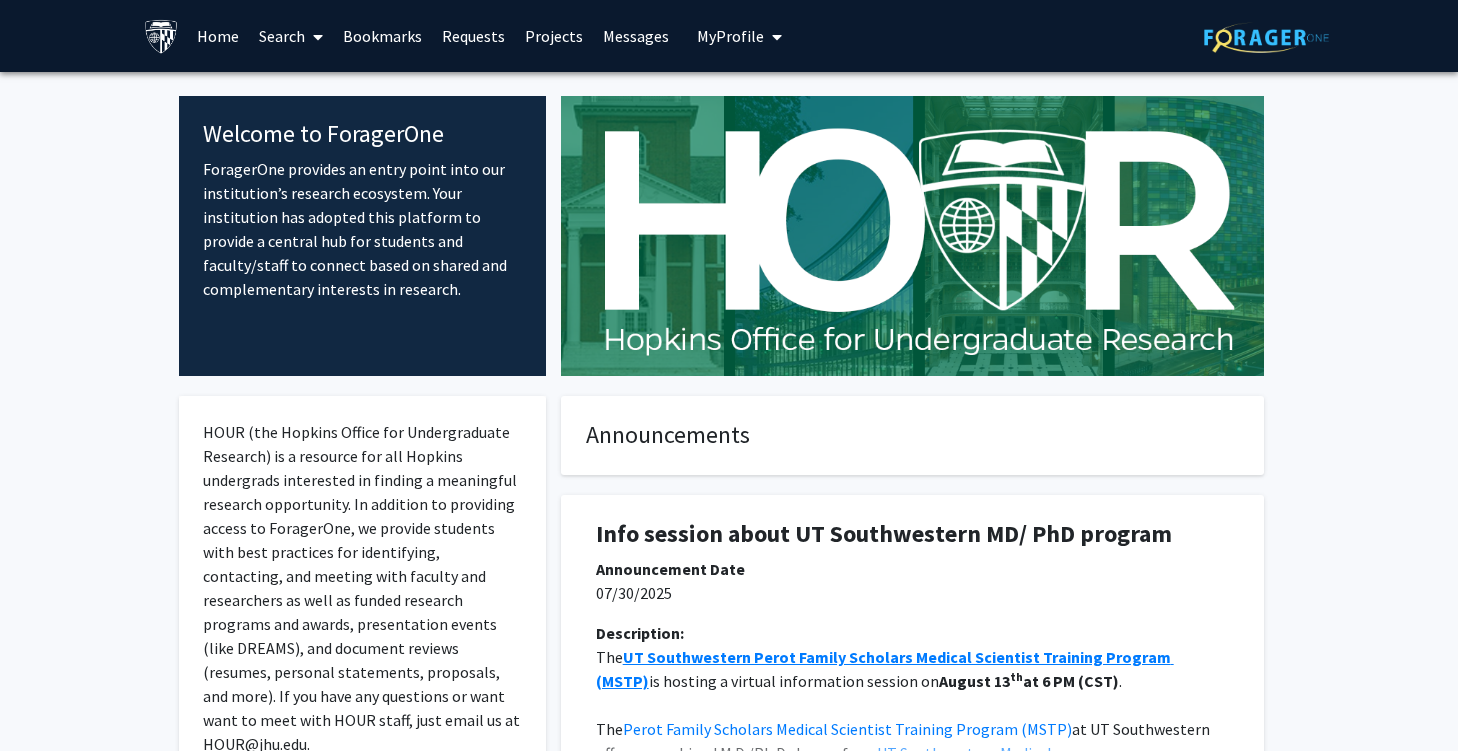 click on "Bookmarks" at bounding box center [382, 36] 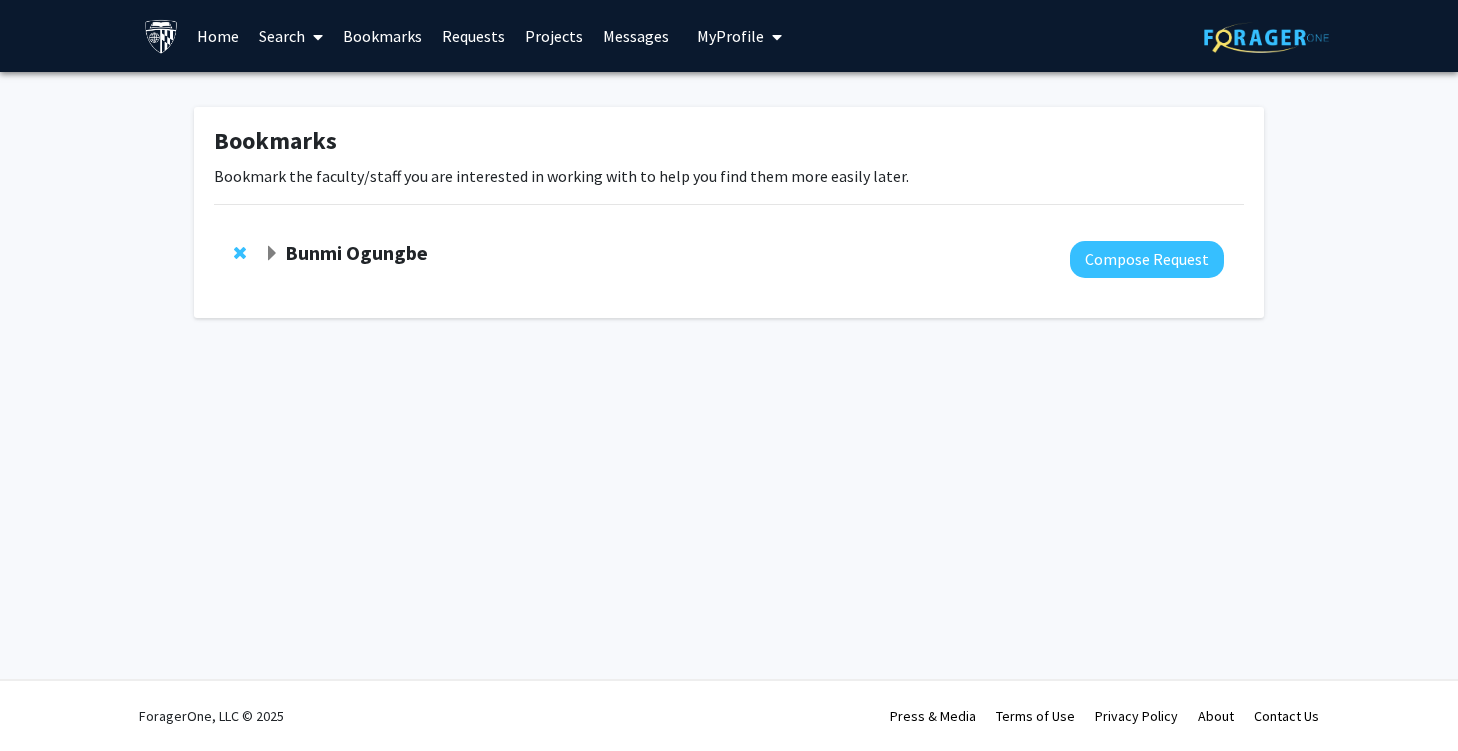 click at bounding box center [314, 37] 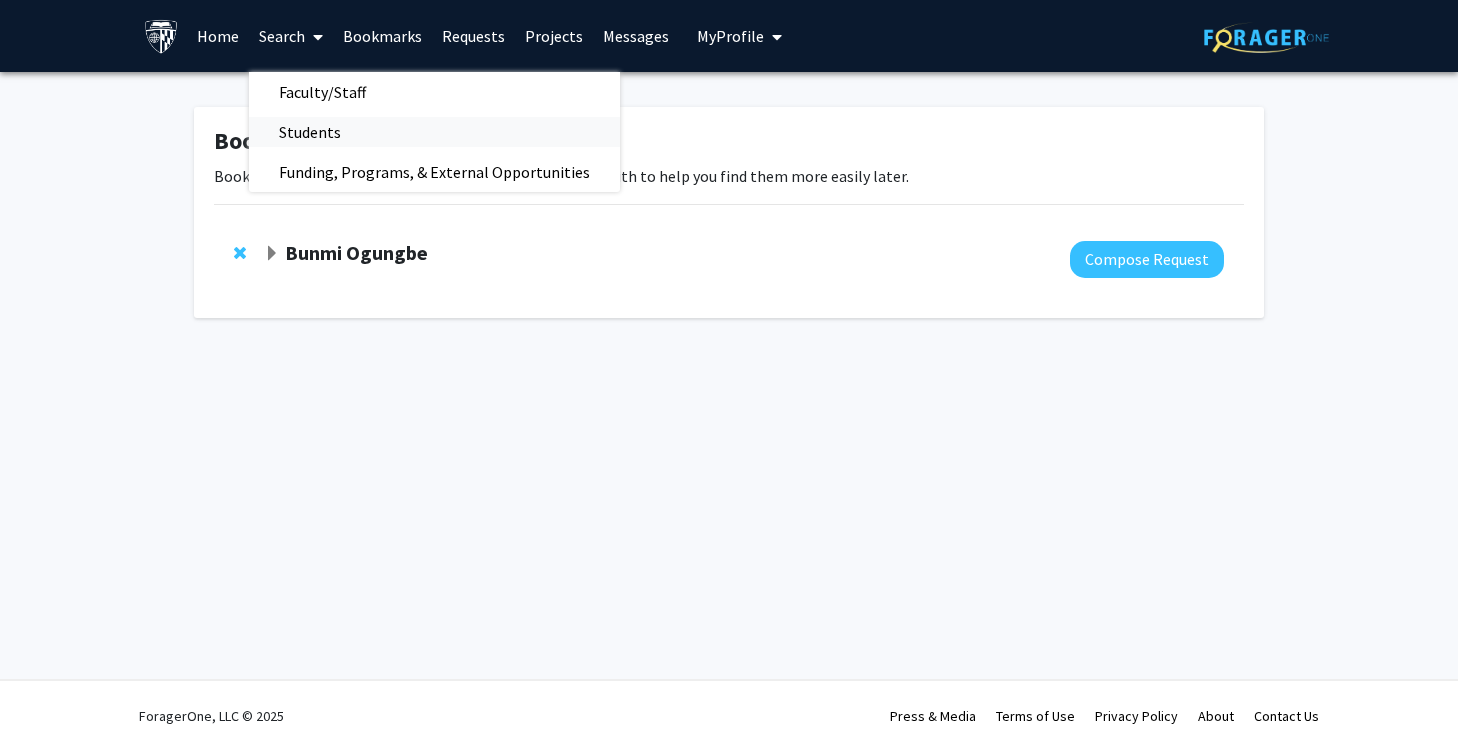 click on "Students" at bounding box center (310, 132) 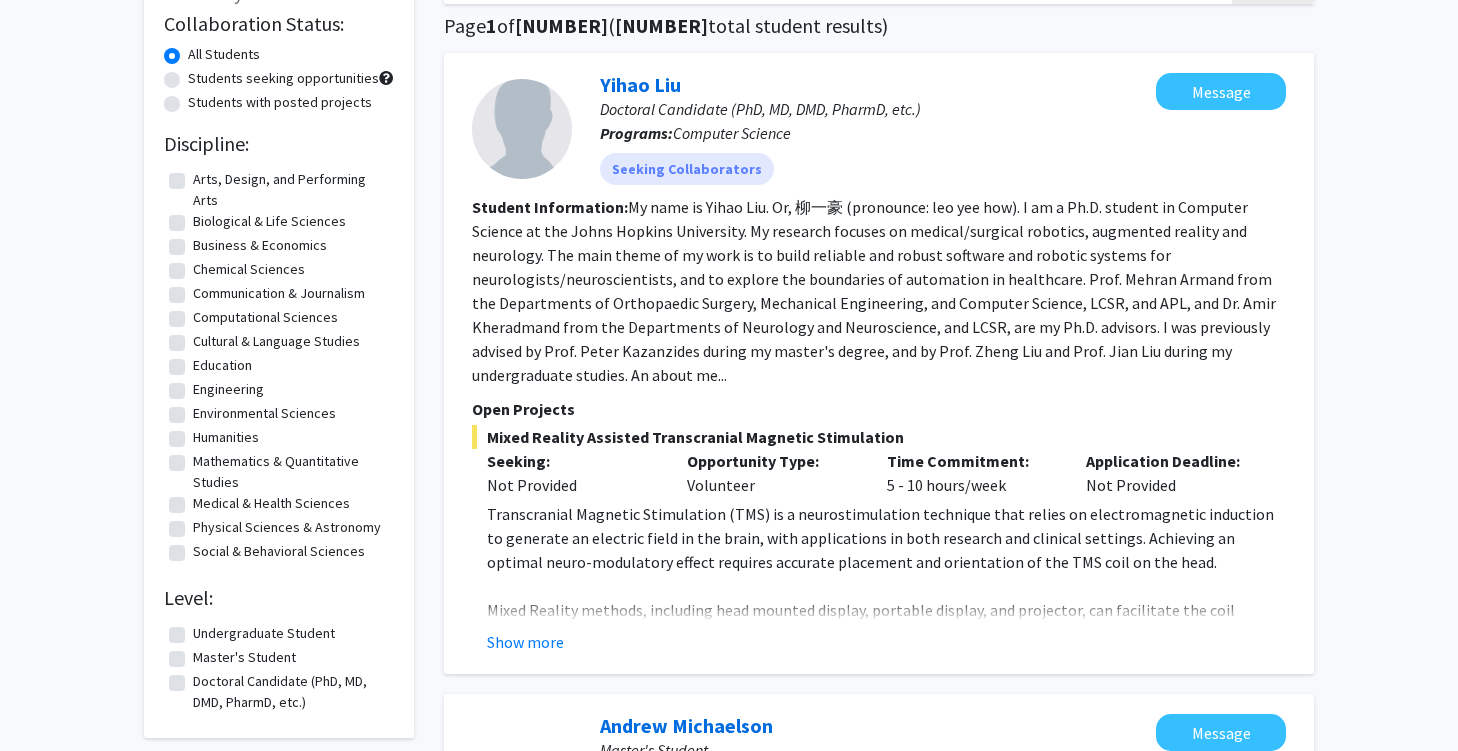 scroll, scrollTop: 168, scrollLeft: 0, axis: vertical 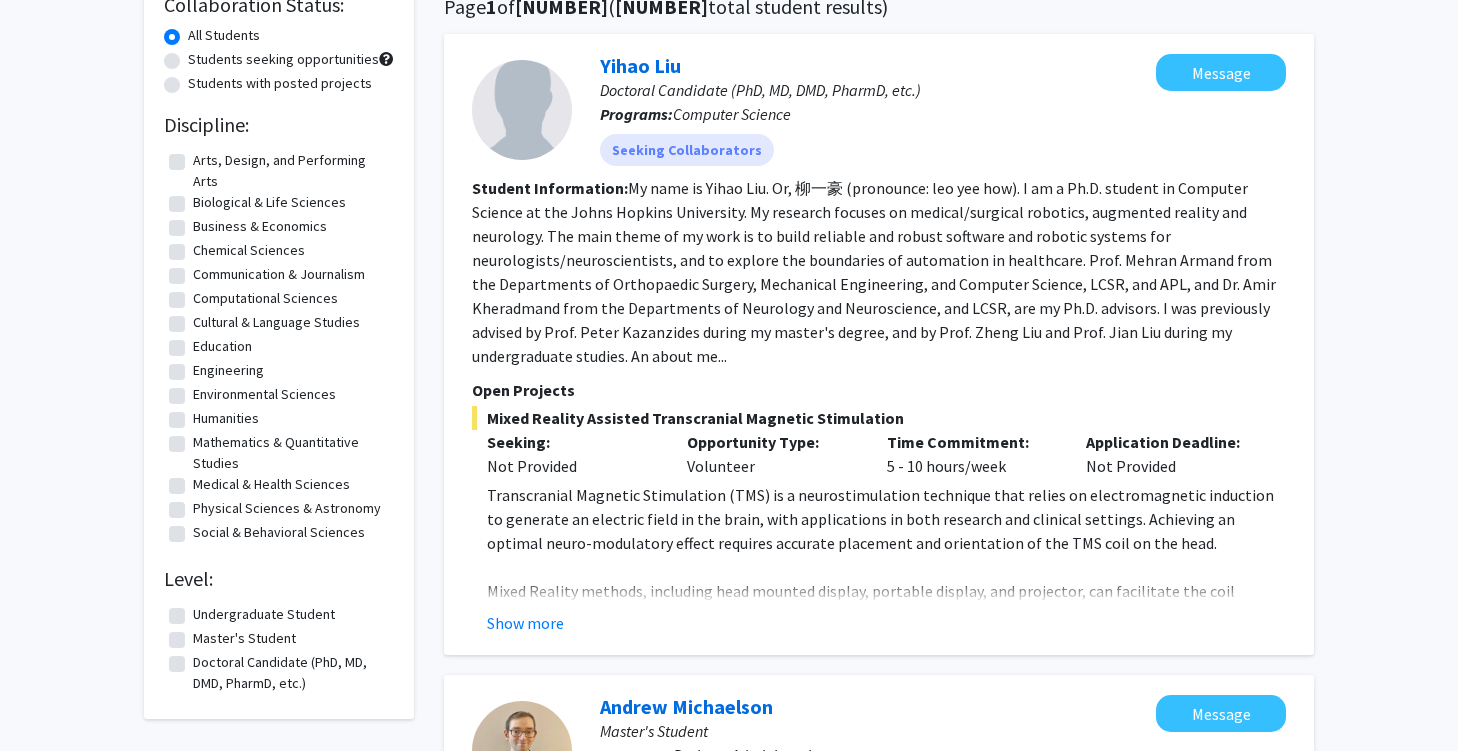 click on "Master's Student  Master's Student" 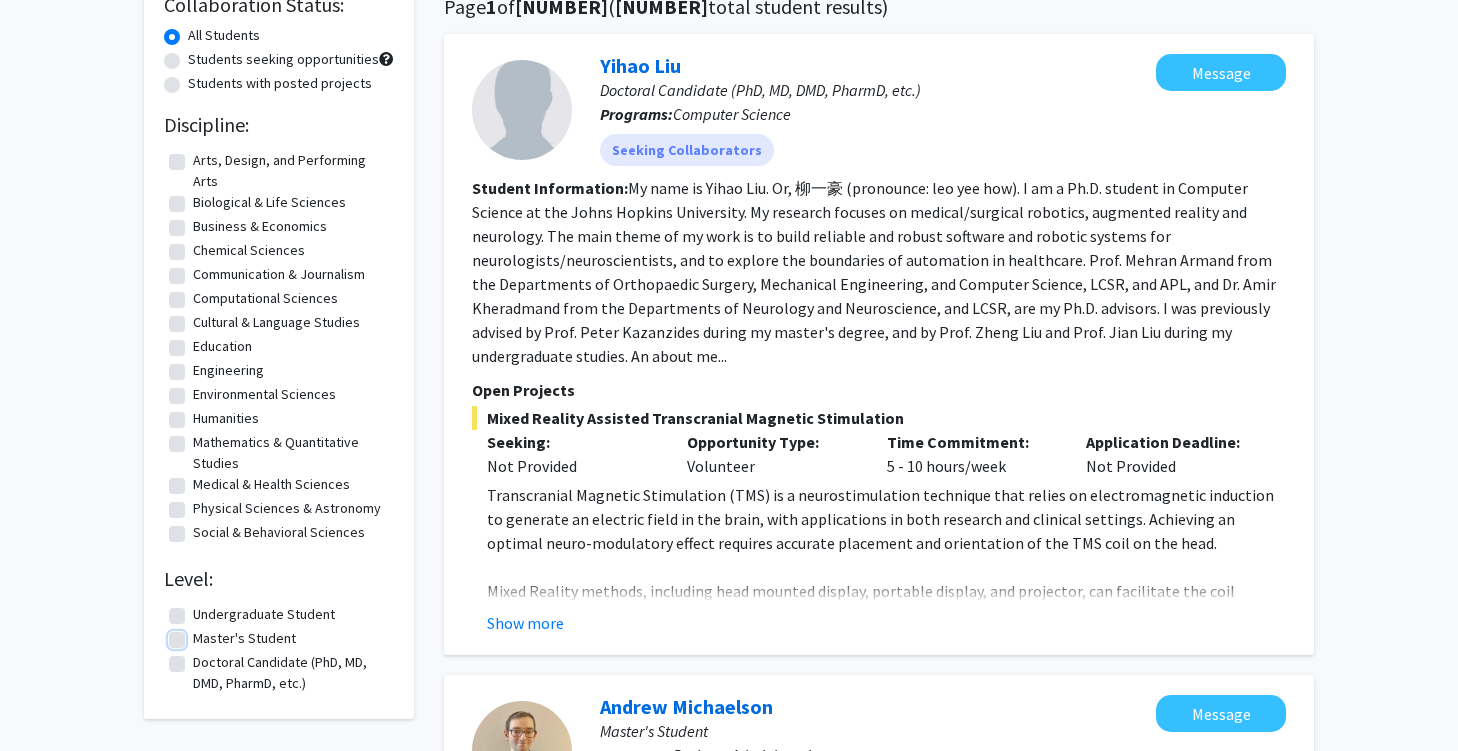 click on "Master's Student" at bounding box center [199, 634] 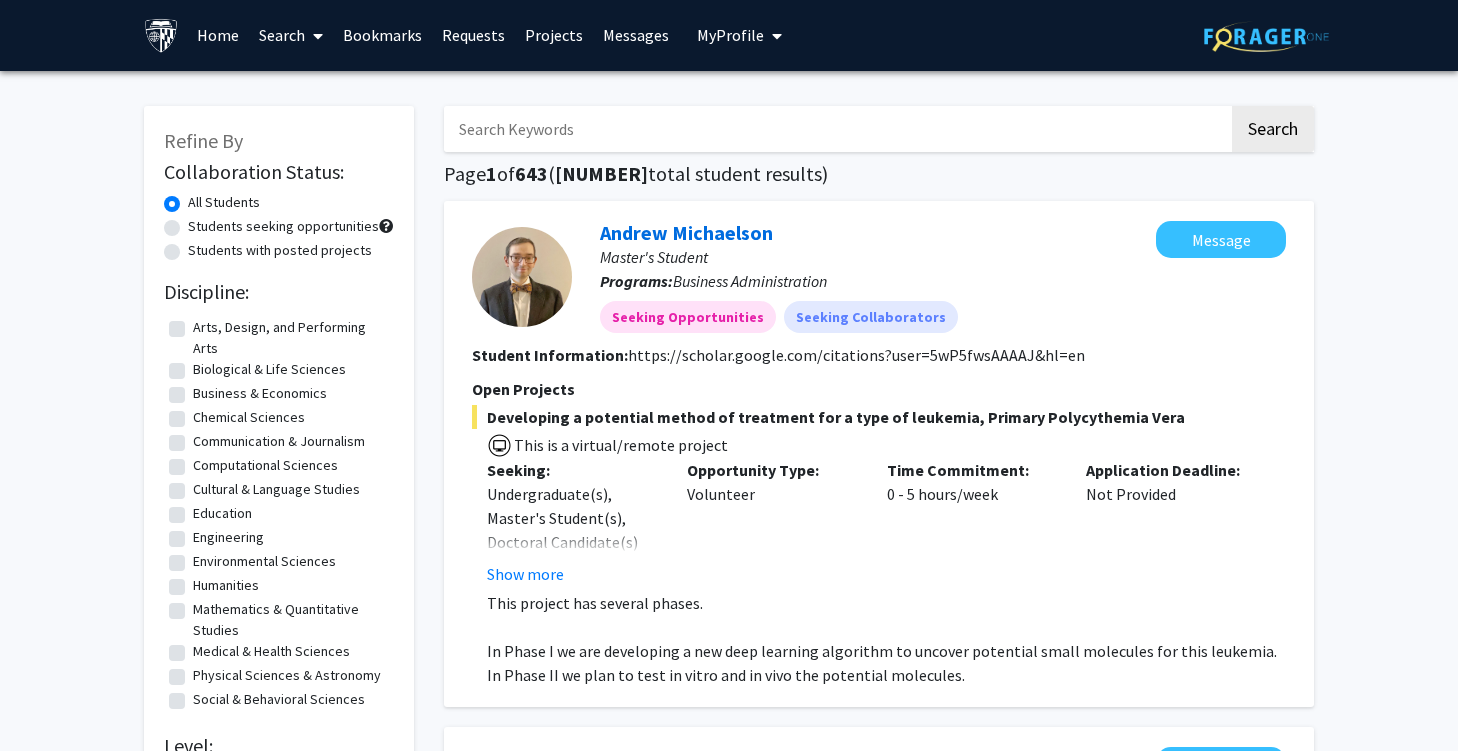 scroll, scrollTop: 3, scrollLeft: 0, axis: vertical 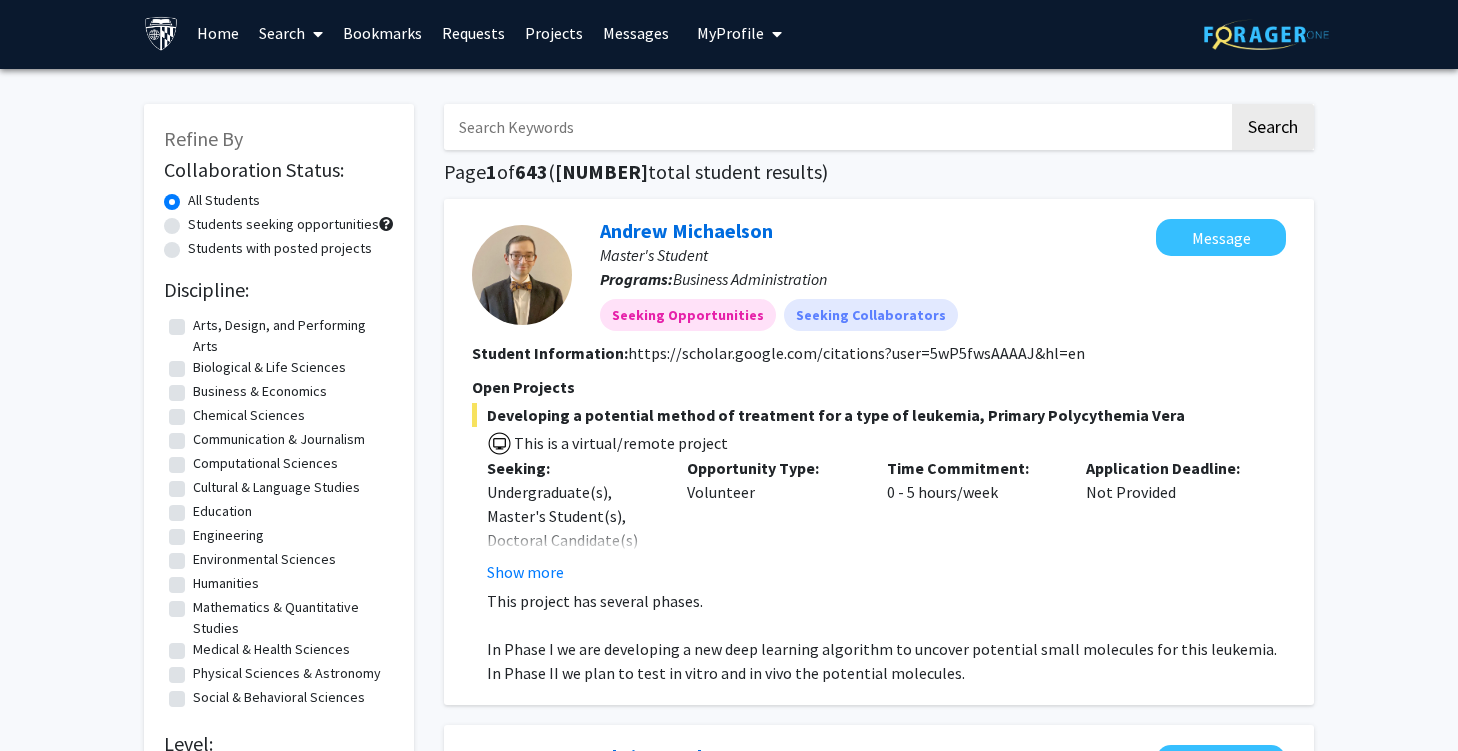 click on "Medical & Health Sciences" 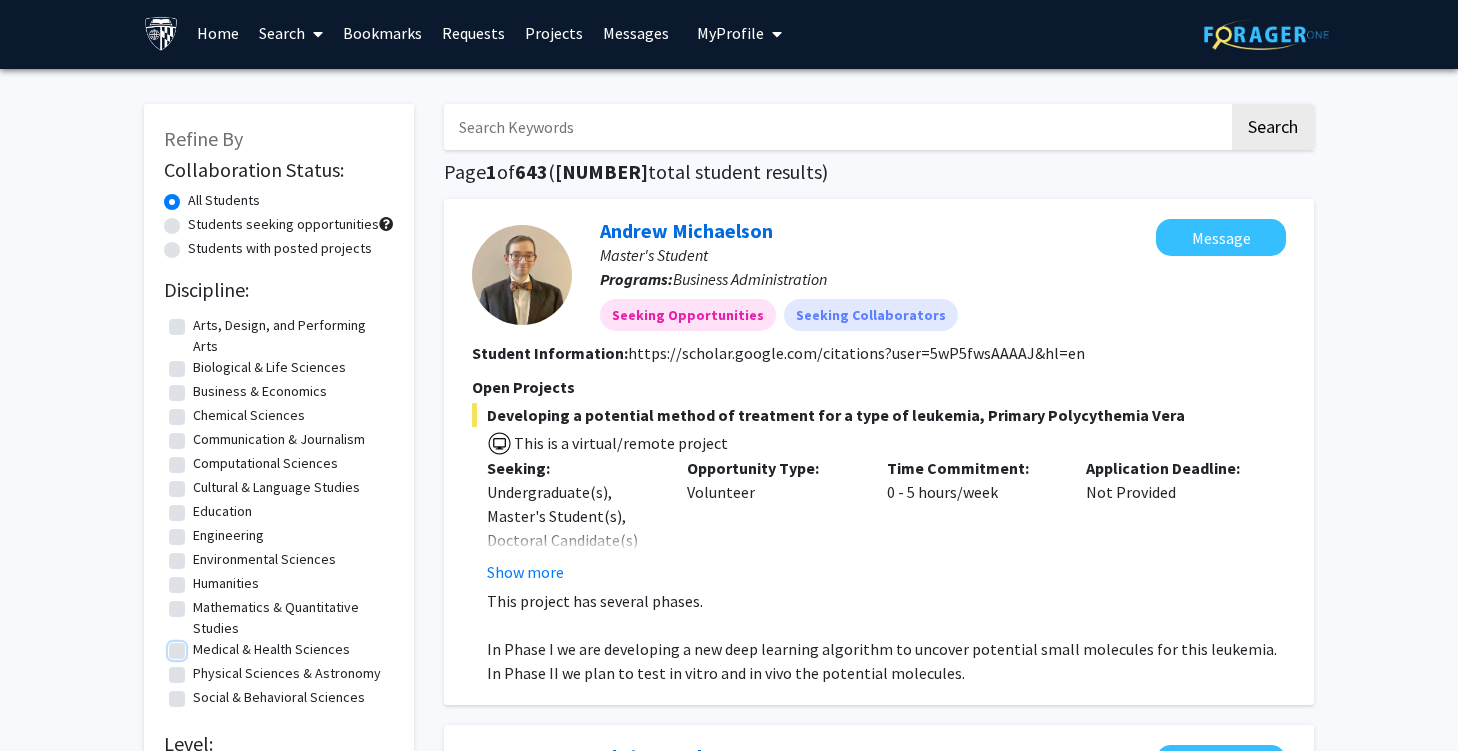 click on "Medical & Health Sciences" at bounding box center (199, 645) 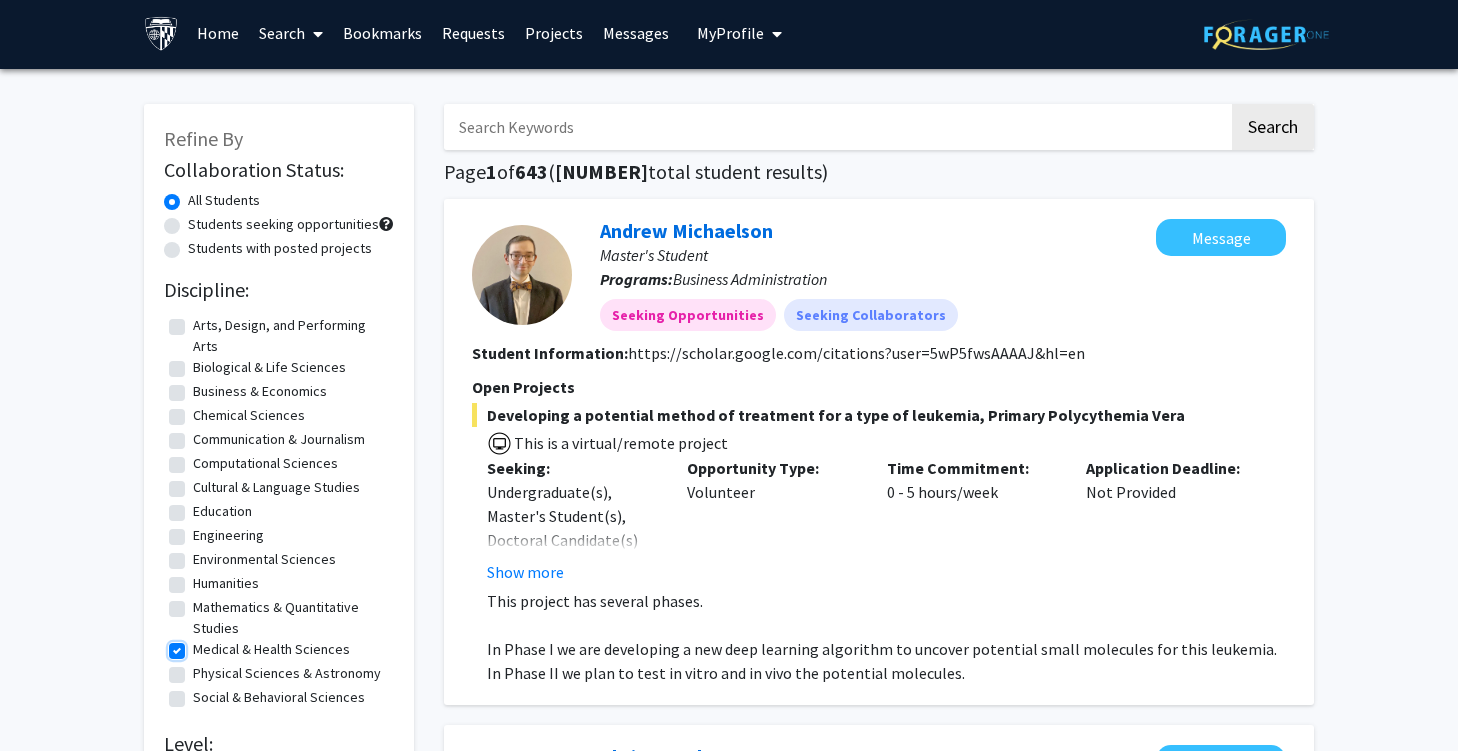 scroll, scrollTop: 0, scrollLeft: 0, axis: both 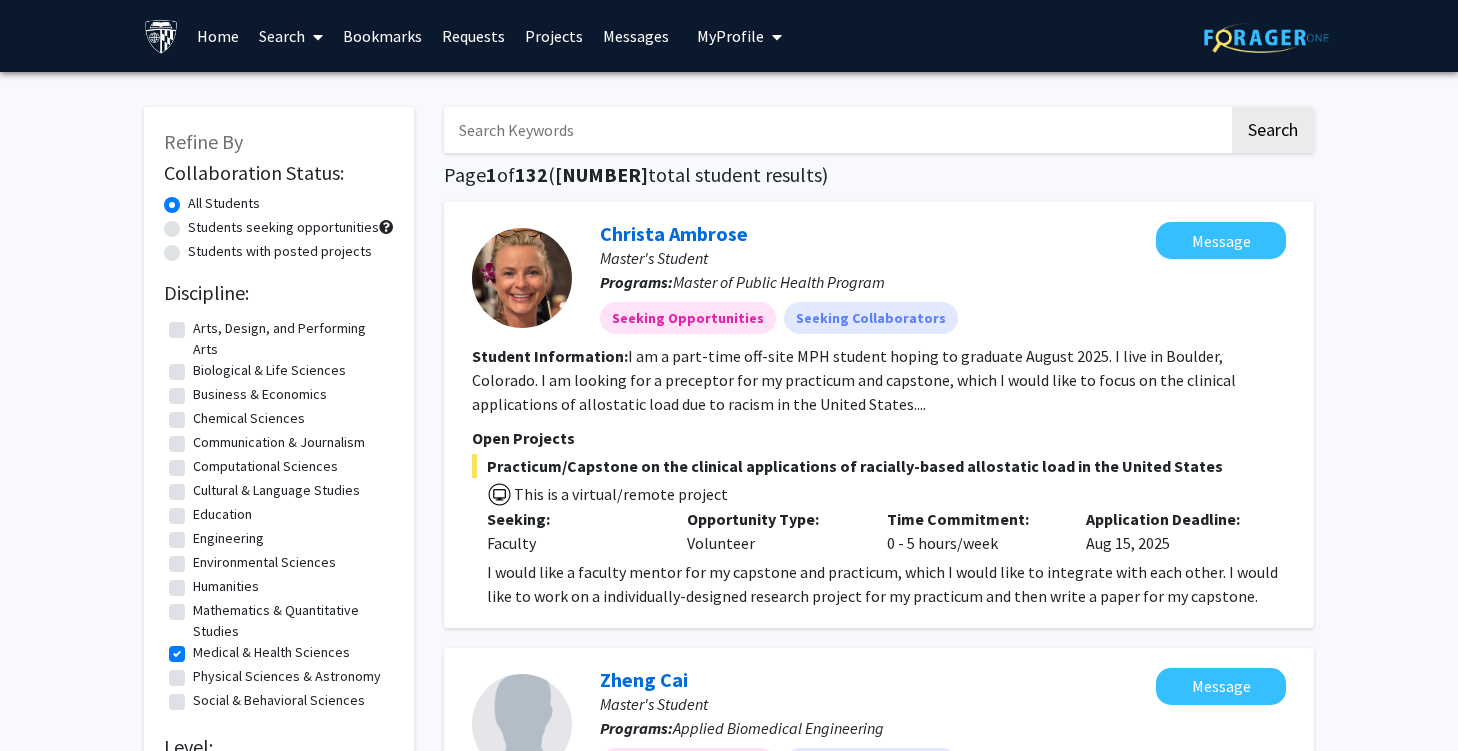 click on "Students with posted projects" 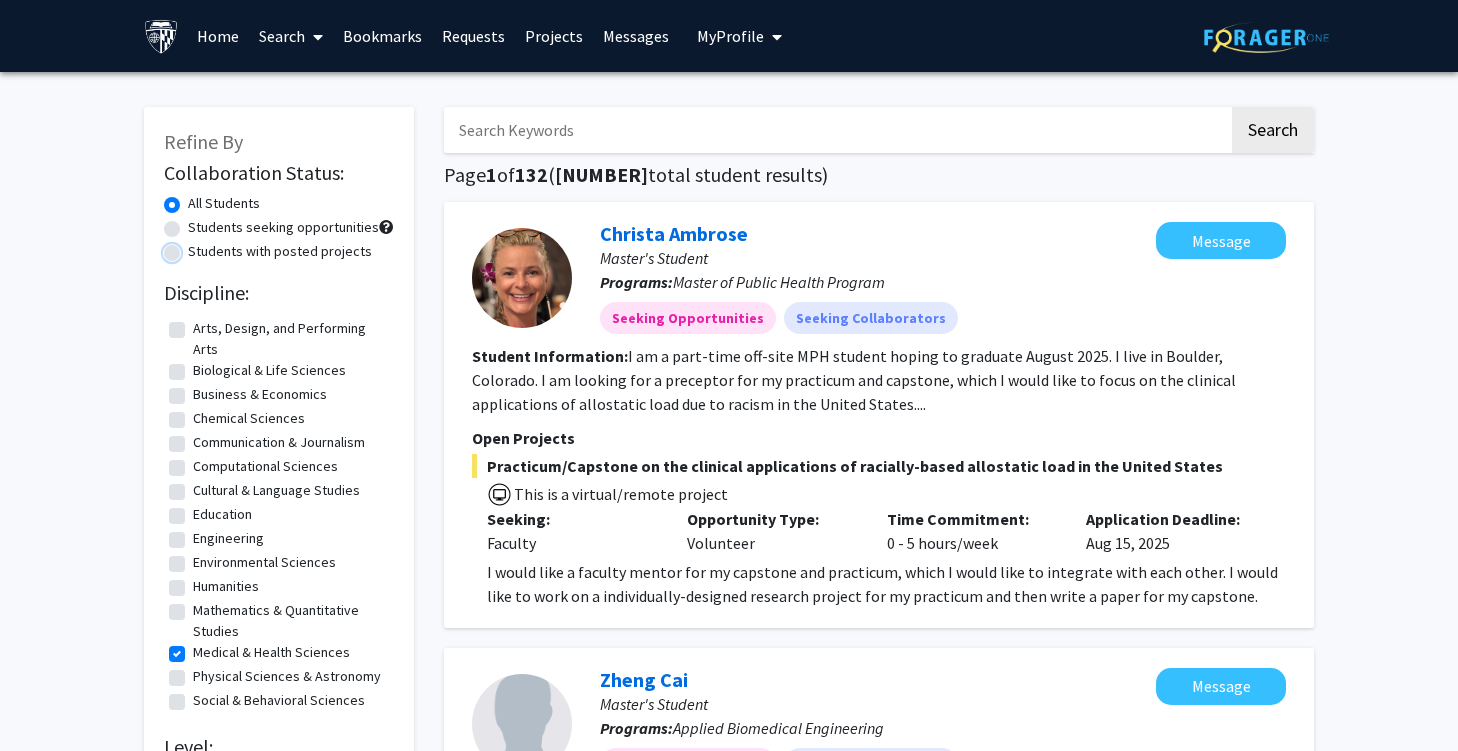 click on "Students with posted projects" at bounding box center [194, 247] 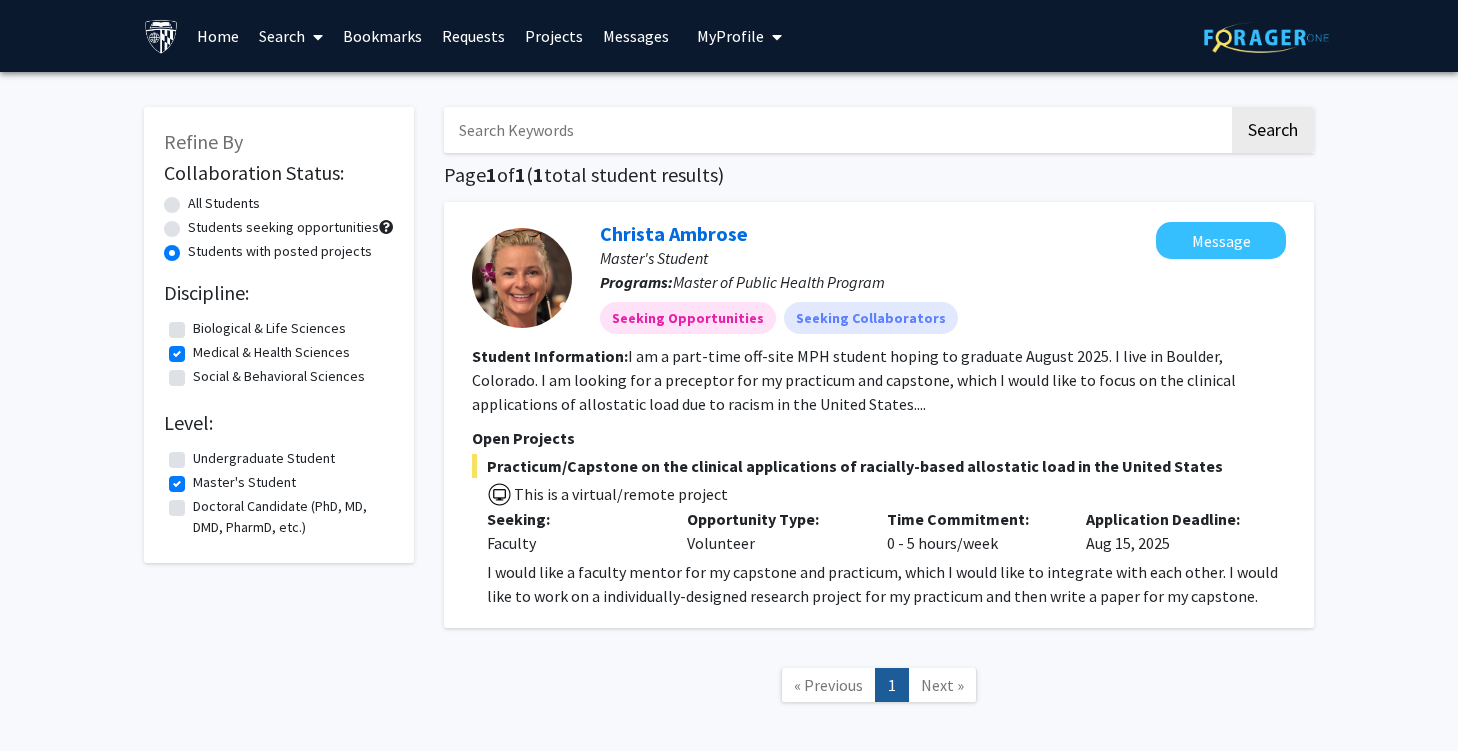 click on "Requests" at bounding box center (473, 36) 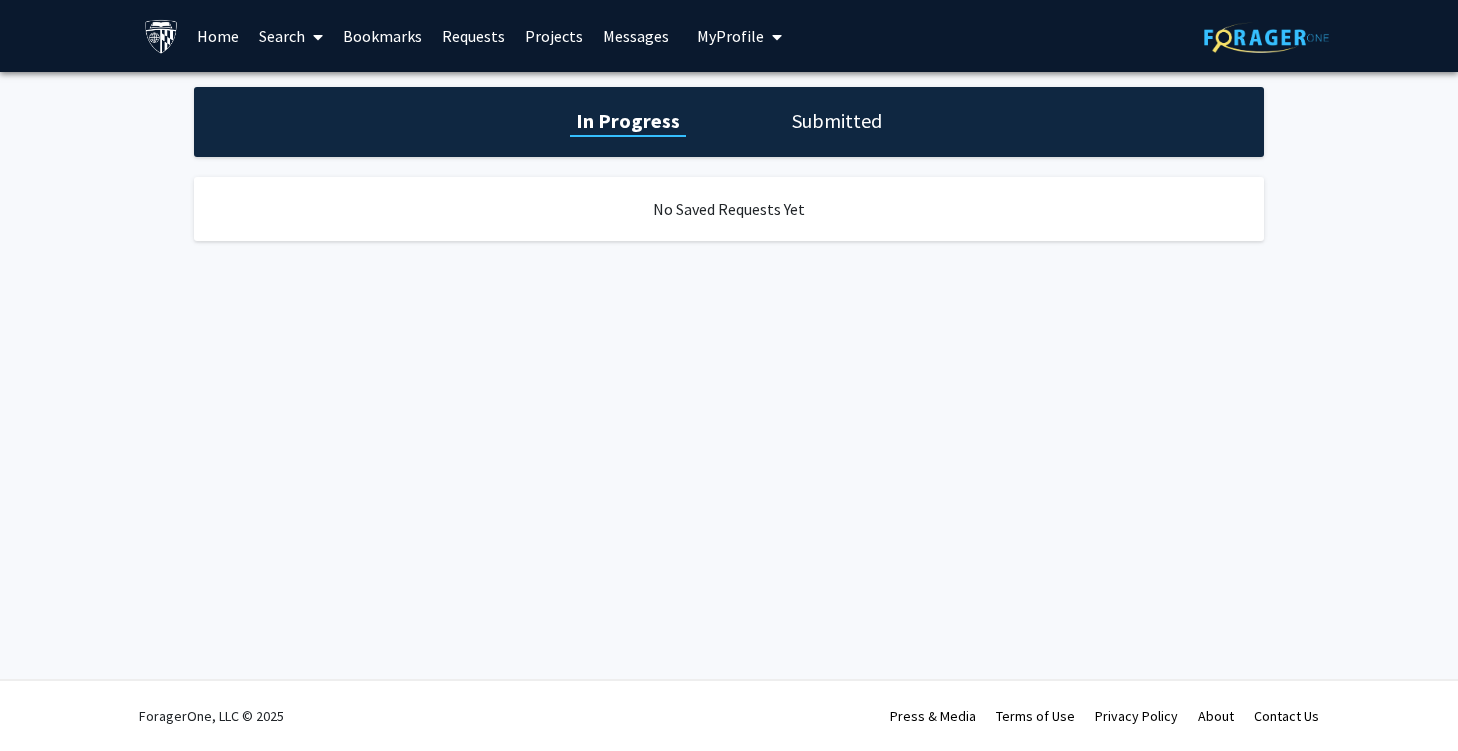 click on "Search" at bounding box center (291, 36) 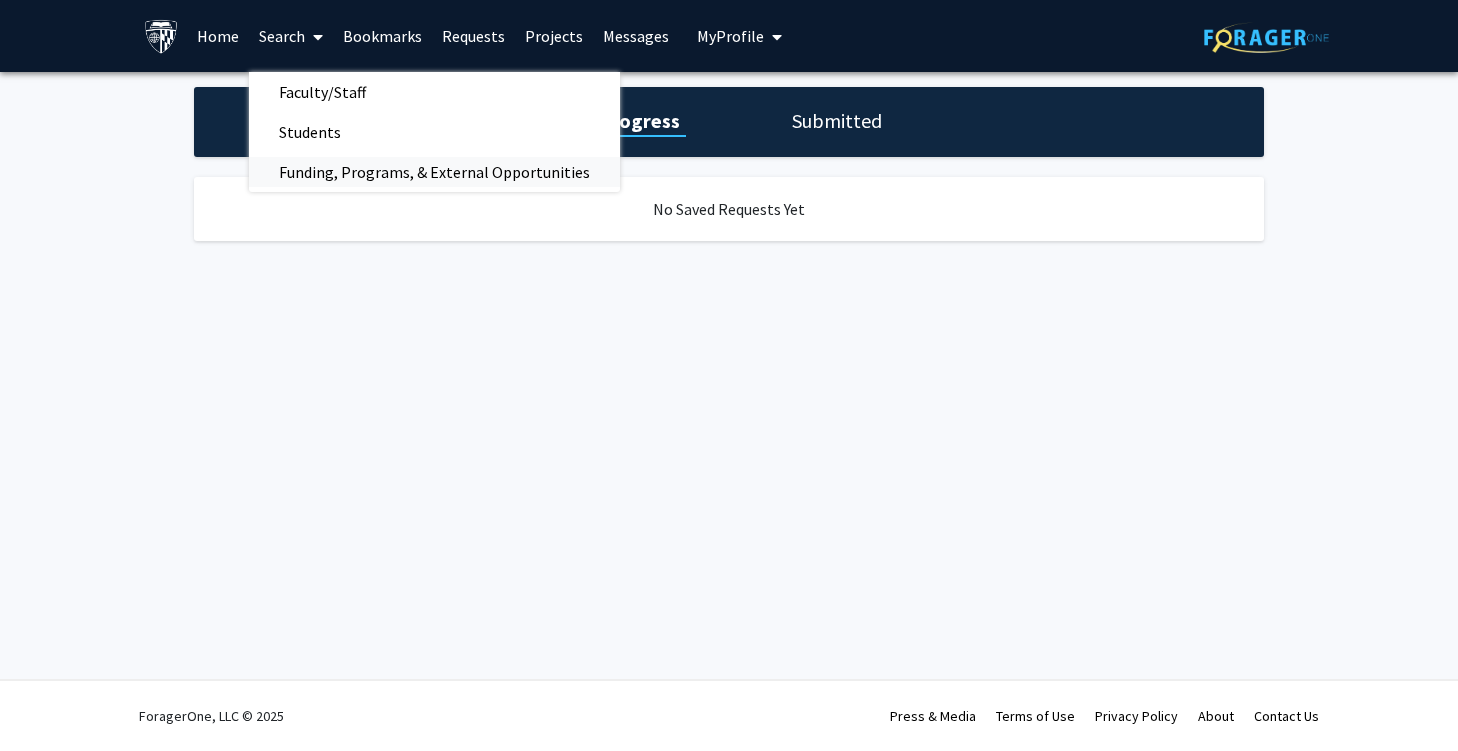 click on "Funding, Programs, & External Opportunities" at bounding box center [434, 172] 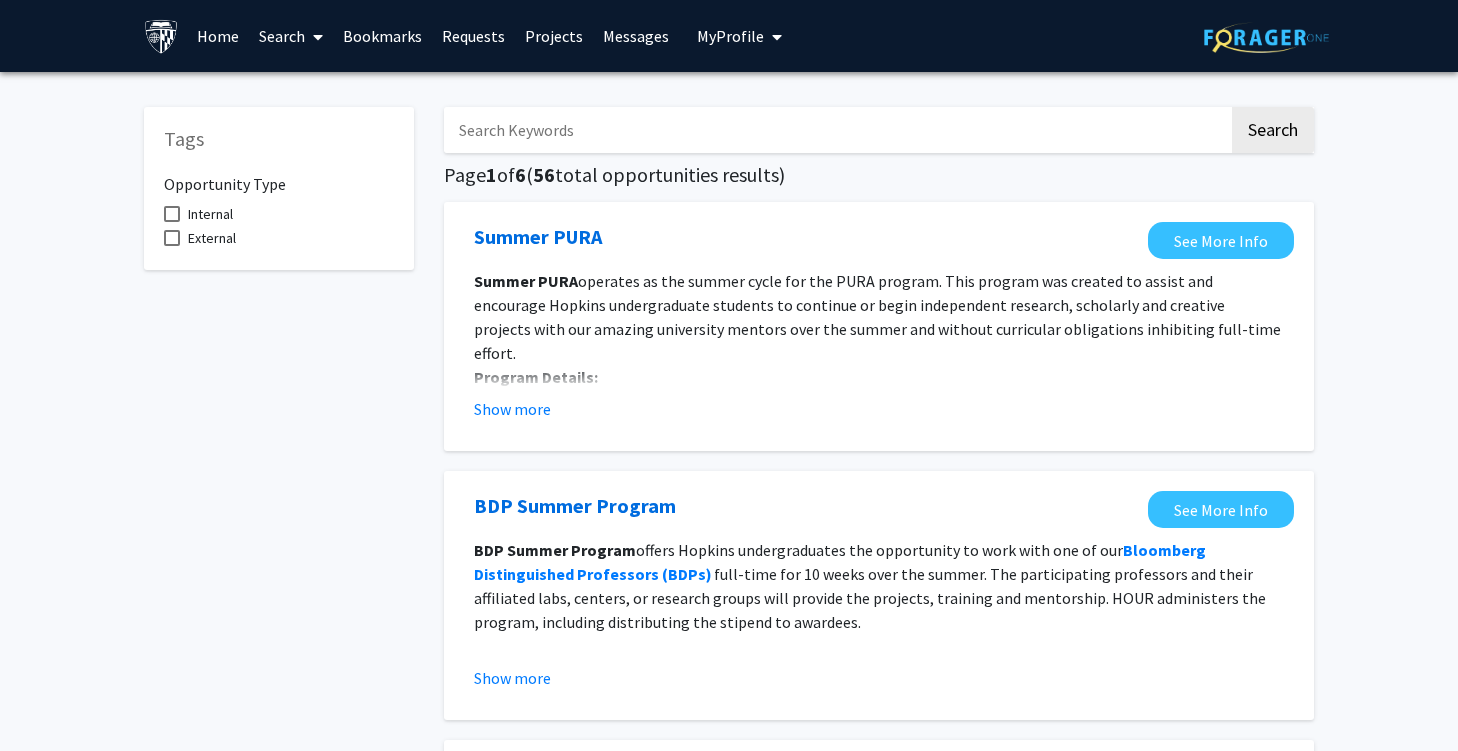click on "Internal" at bounding box center [210, 214] 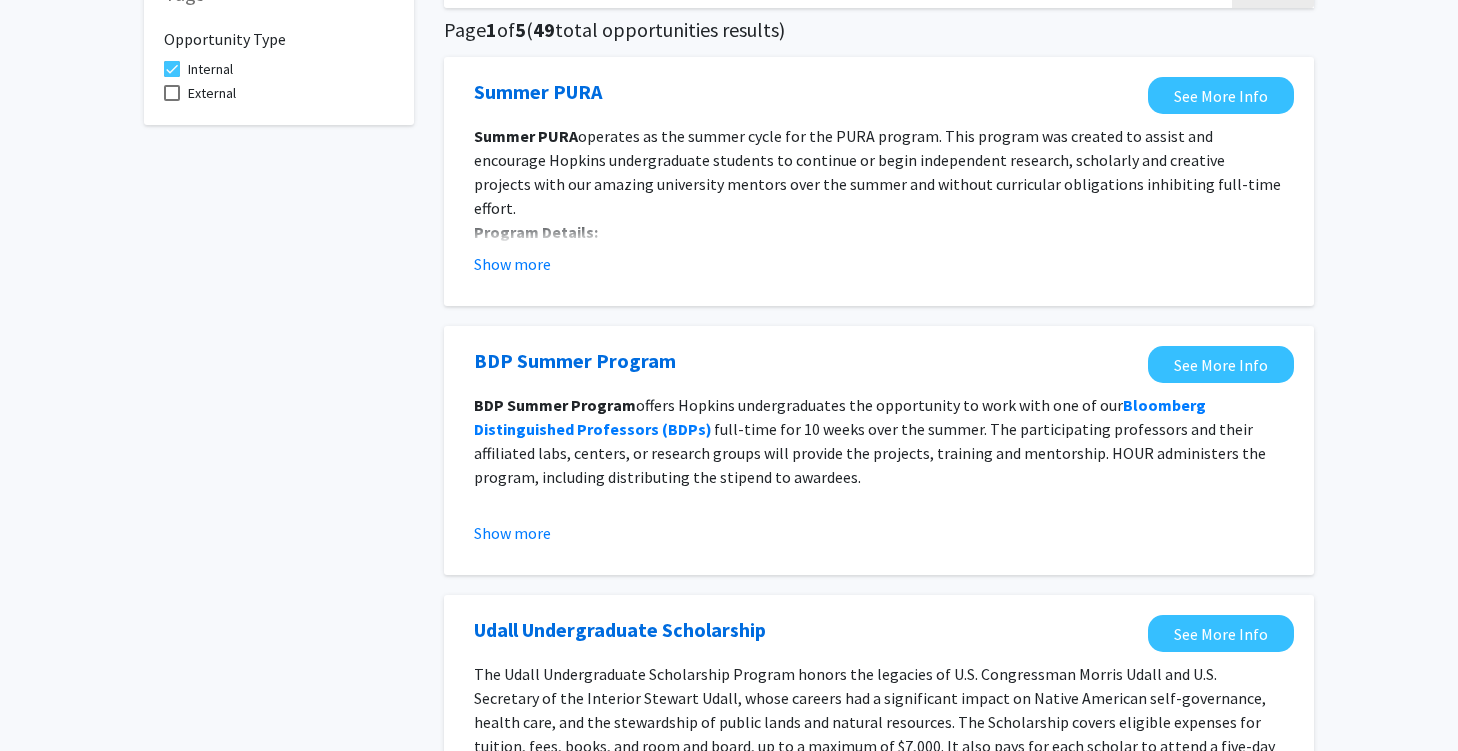 scroll, scrollTop: 0, scrollLeft: 0, axis: both 